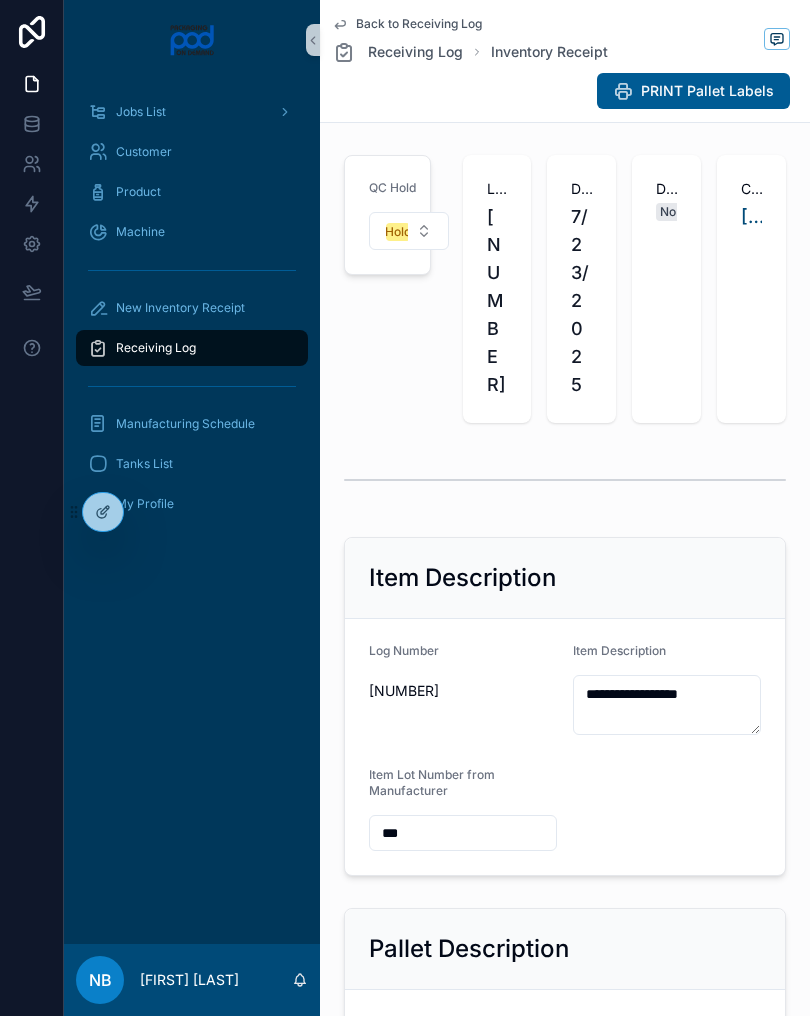 scroll, scrollTop: 0, scrollLeft: 0, axis: both 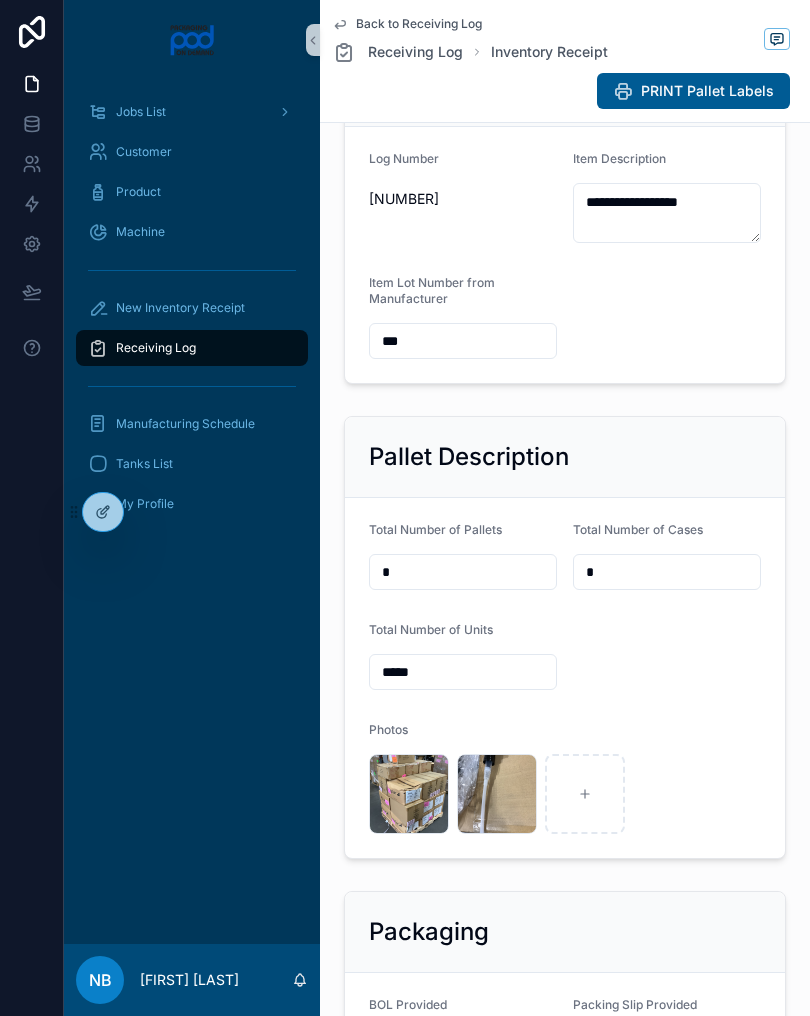 click on "Receiving Log" at bounding box center [192, 348] 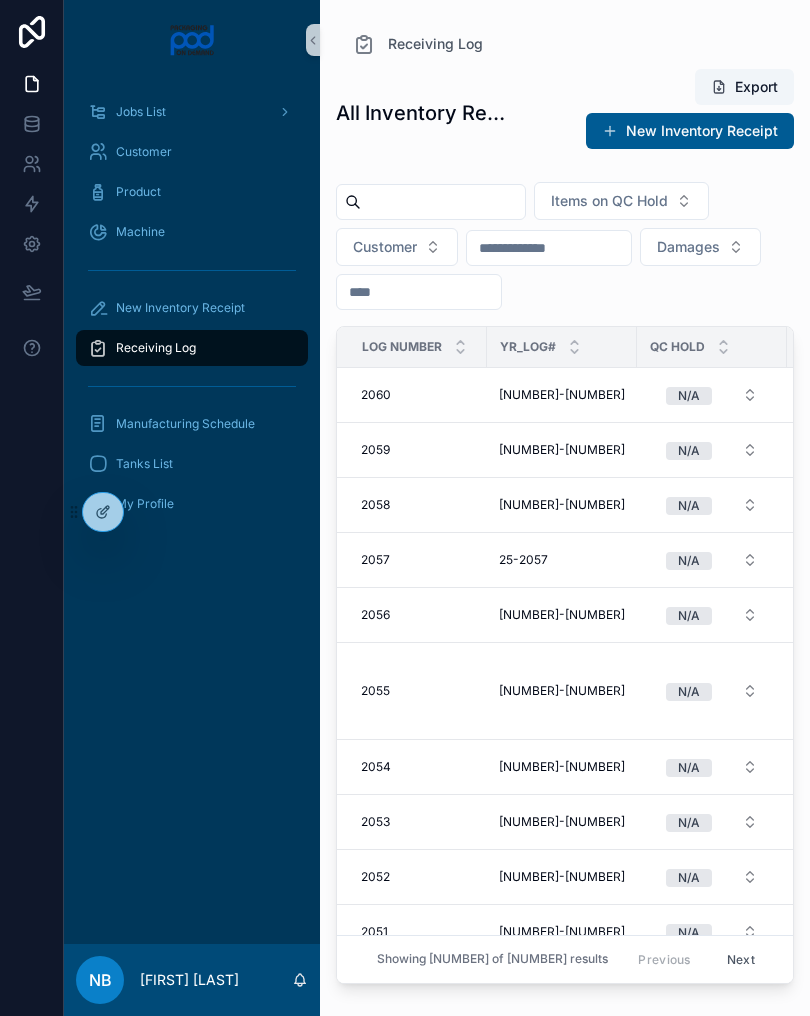 scroll, scrollTop: 0, scrollLeft: 0, axis: both 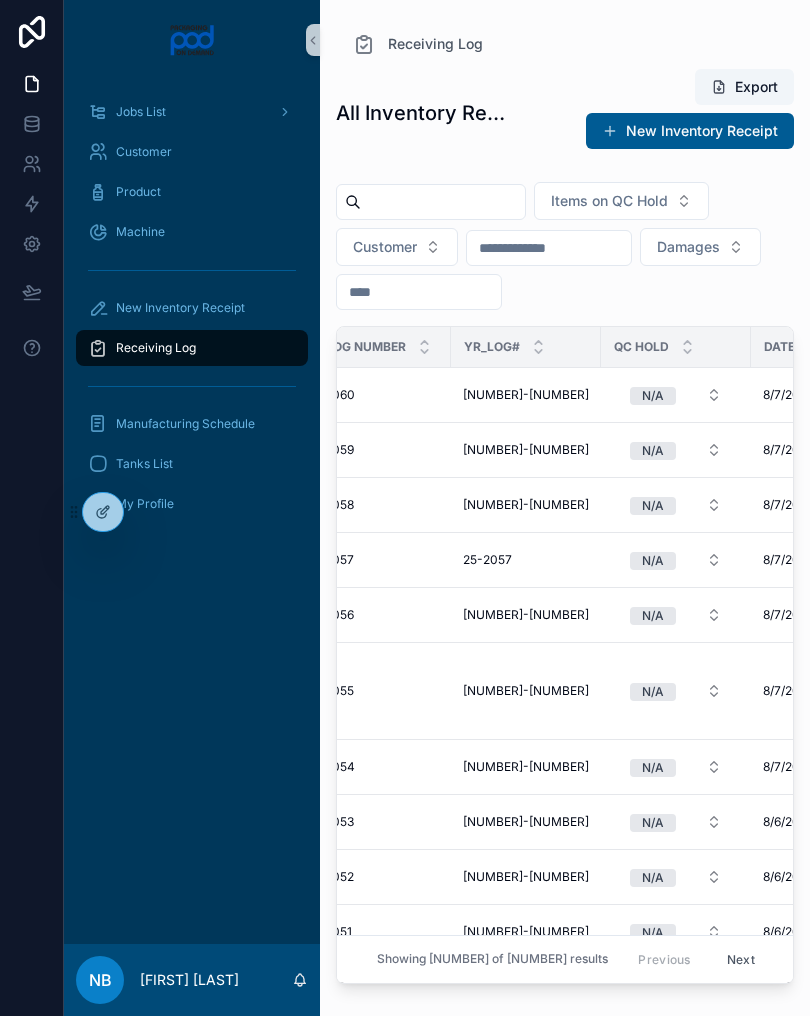 click on "New Inventory Receipt" at bounding box center [180, 308] 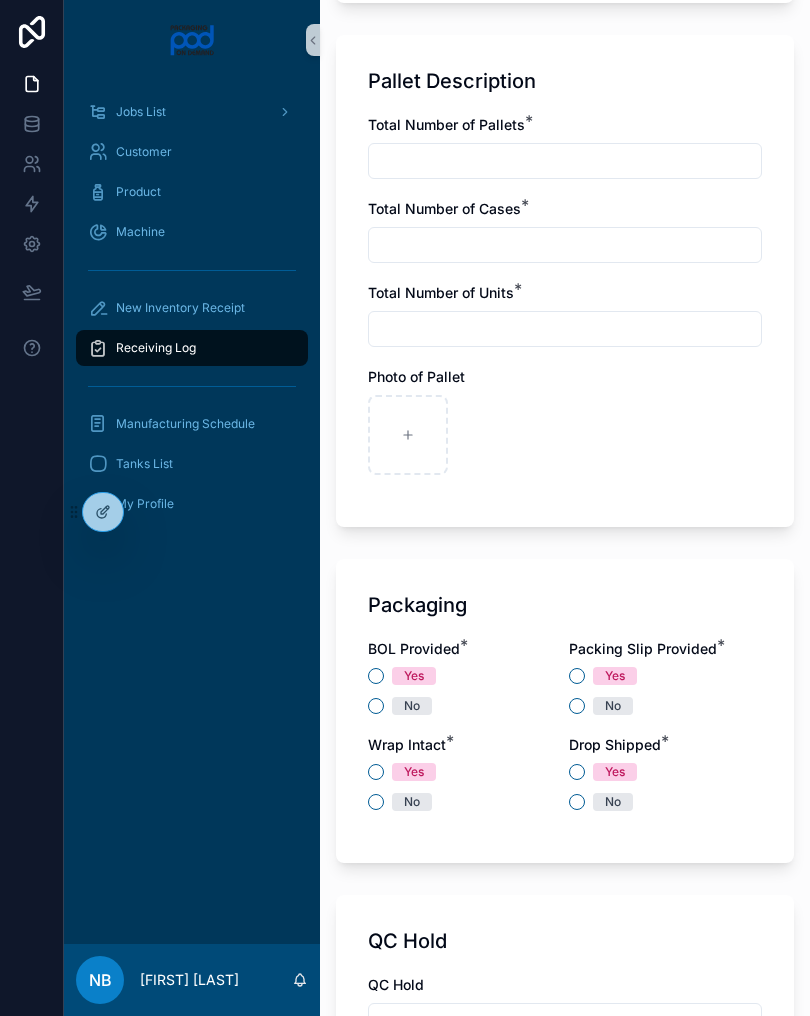 scroll, scrollTop: 1287, scrollLeft: 0, axis: vertical 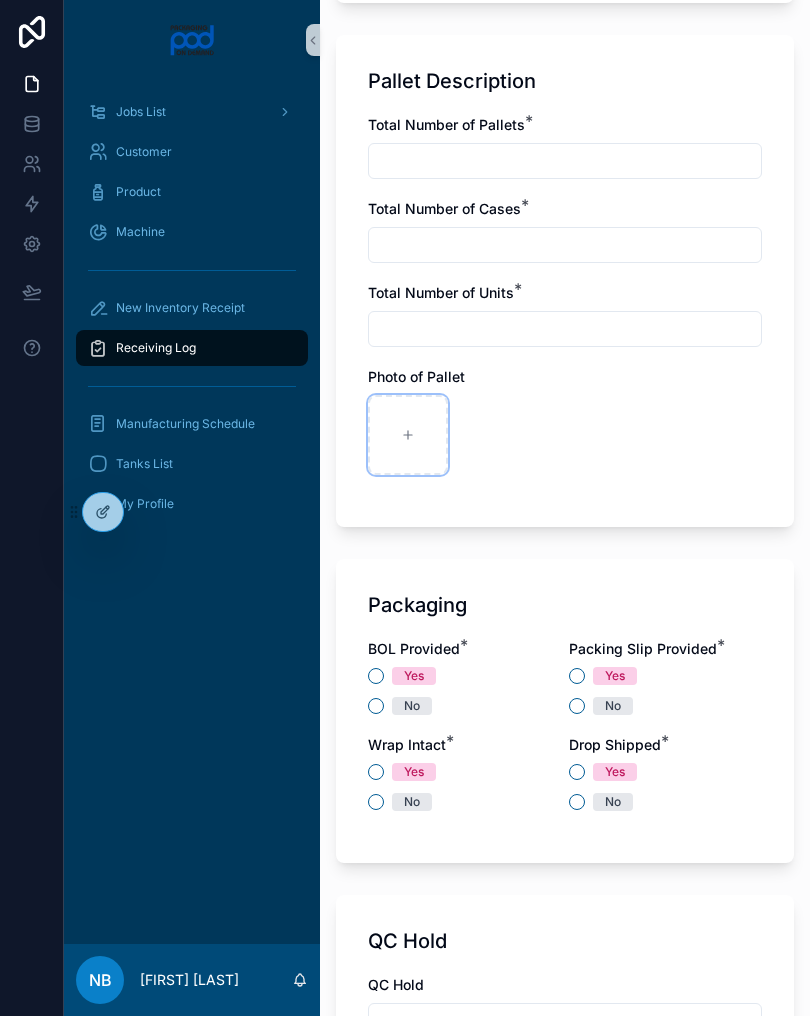 click at bounding box center [408, 435] 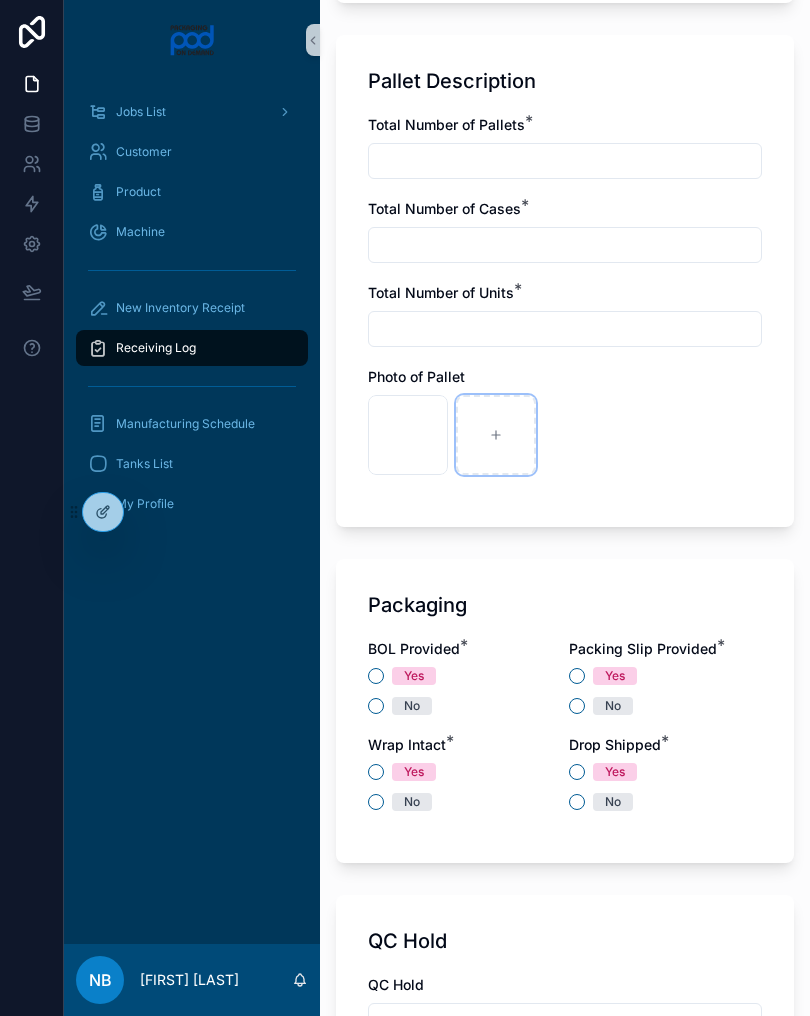 click at bounding box center [496, 435] 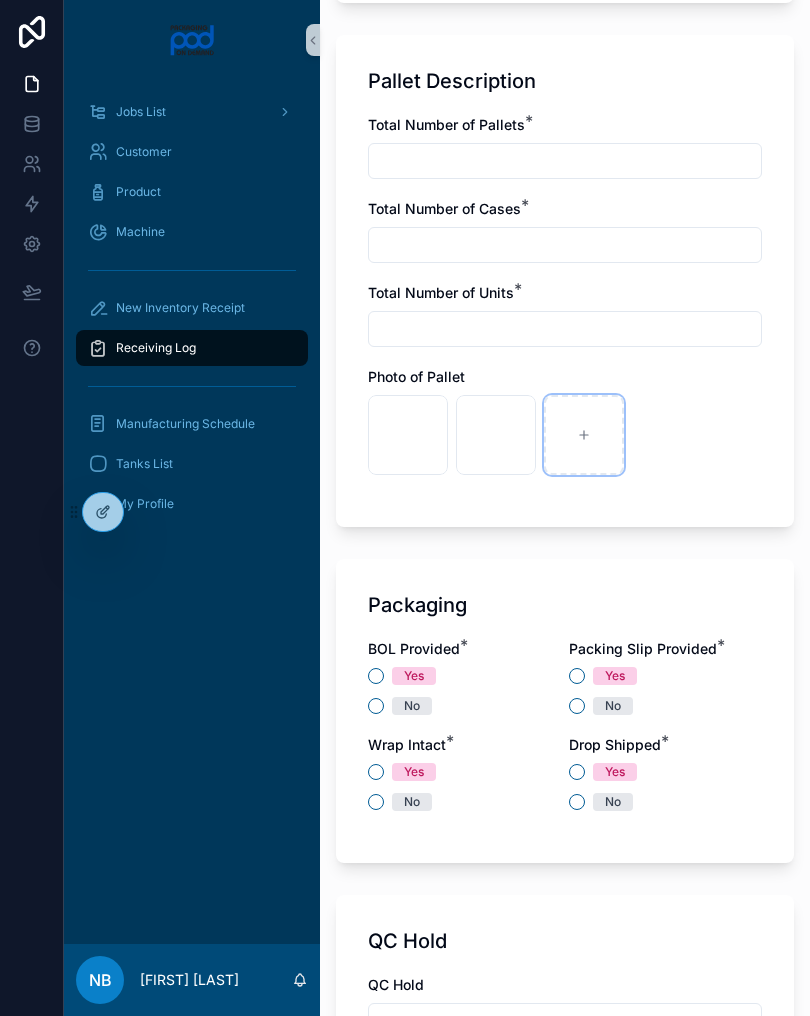 click 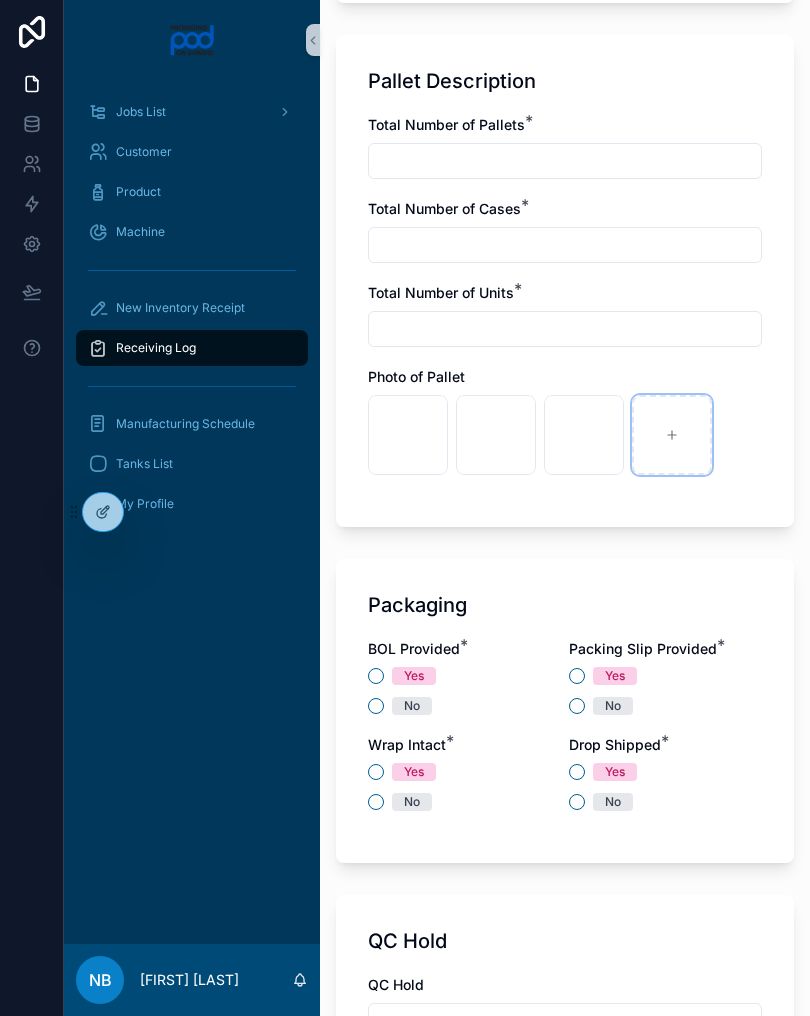 click at bounding box center (672, 435) 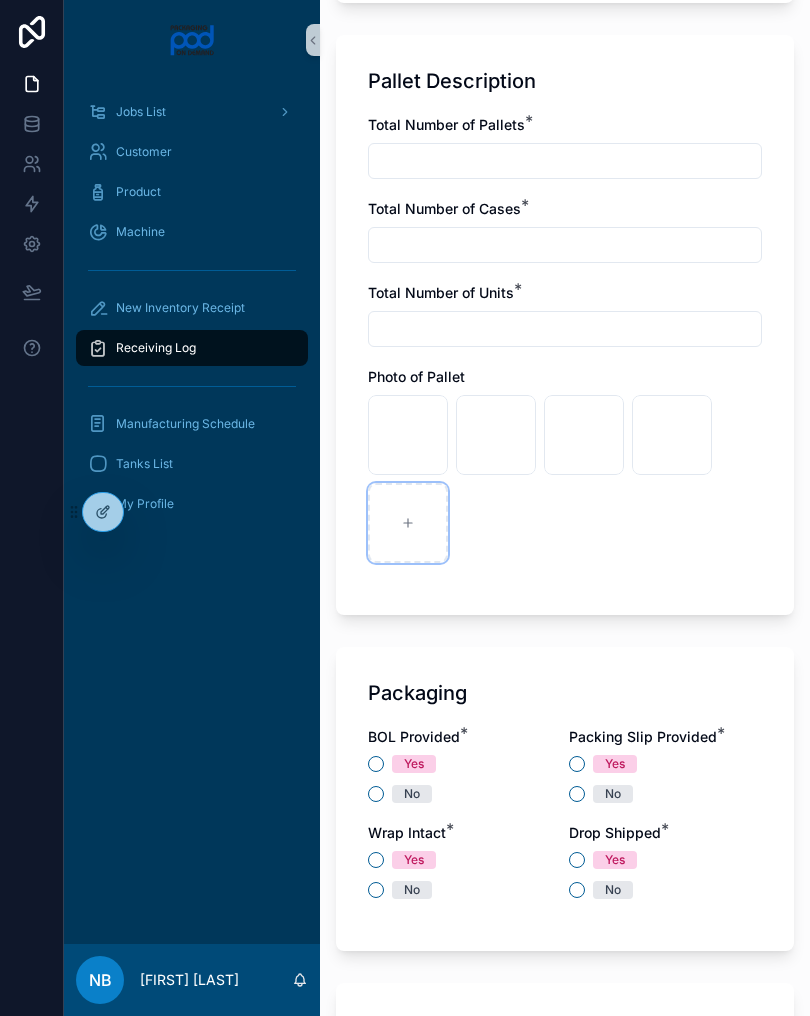 click at bounding box center [408, 523] 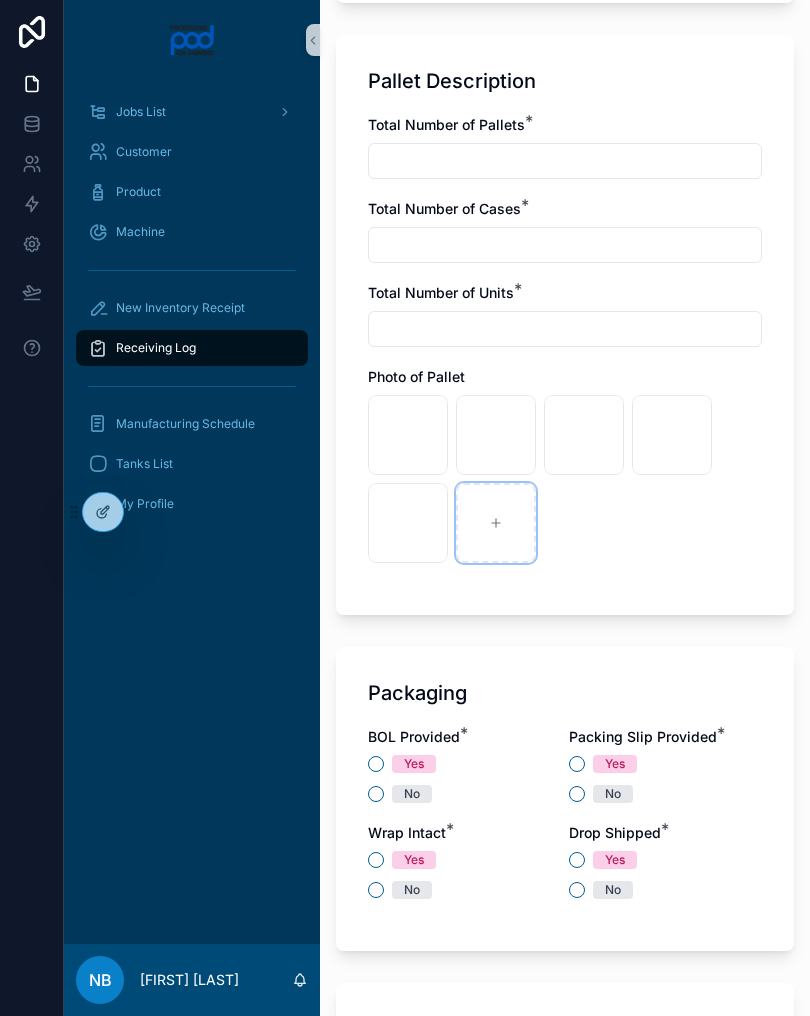 click at bounding box center (496, 523) 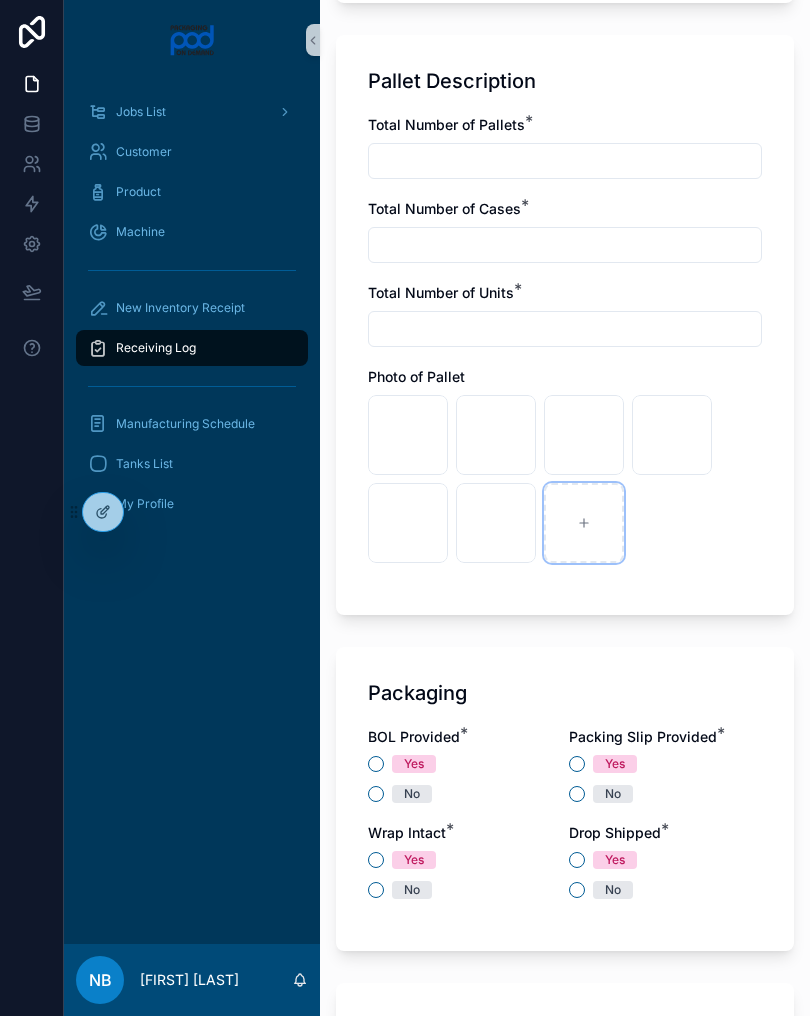 click at bounding box center (584, 523) 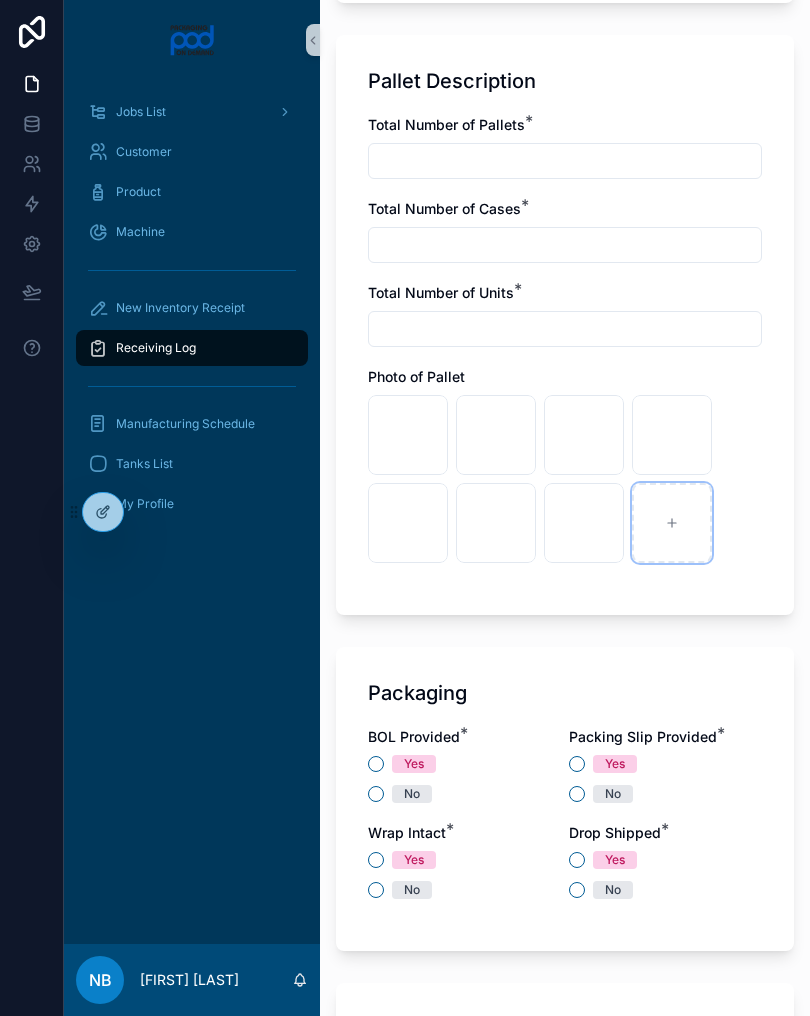 click at bounding box center (672, 523) 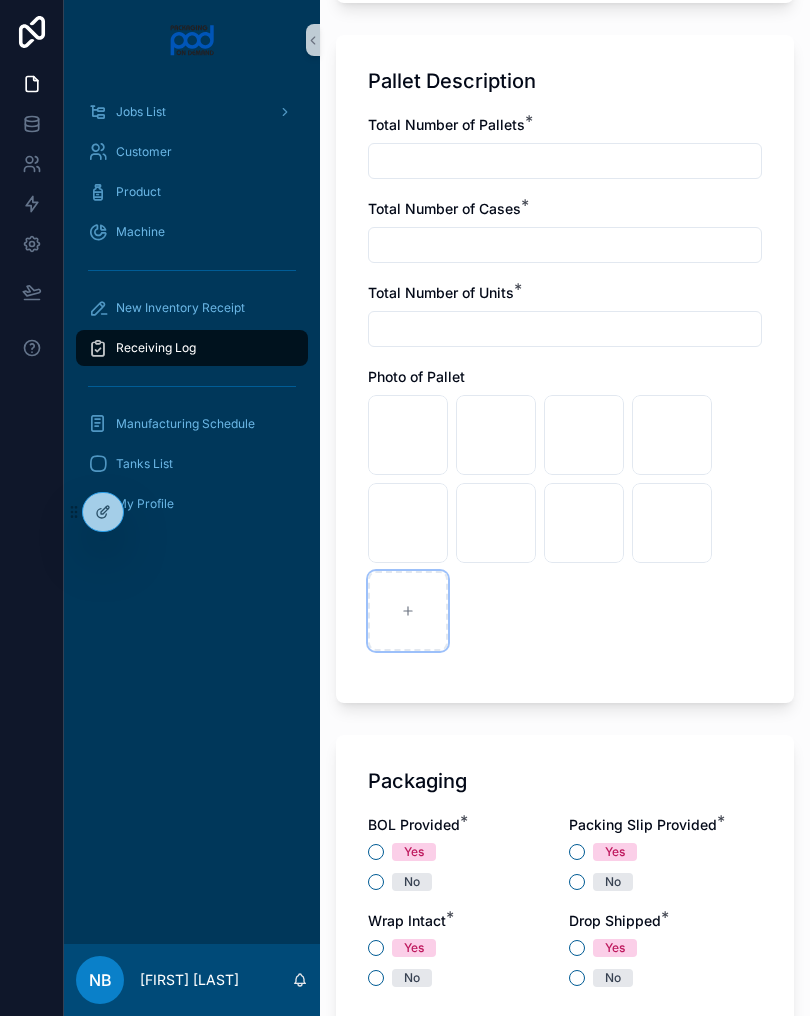 click at bounding box center [408, 611] 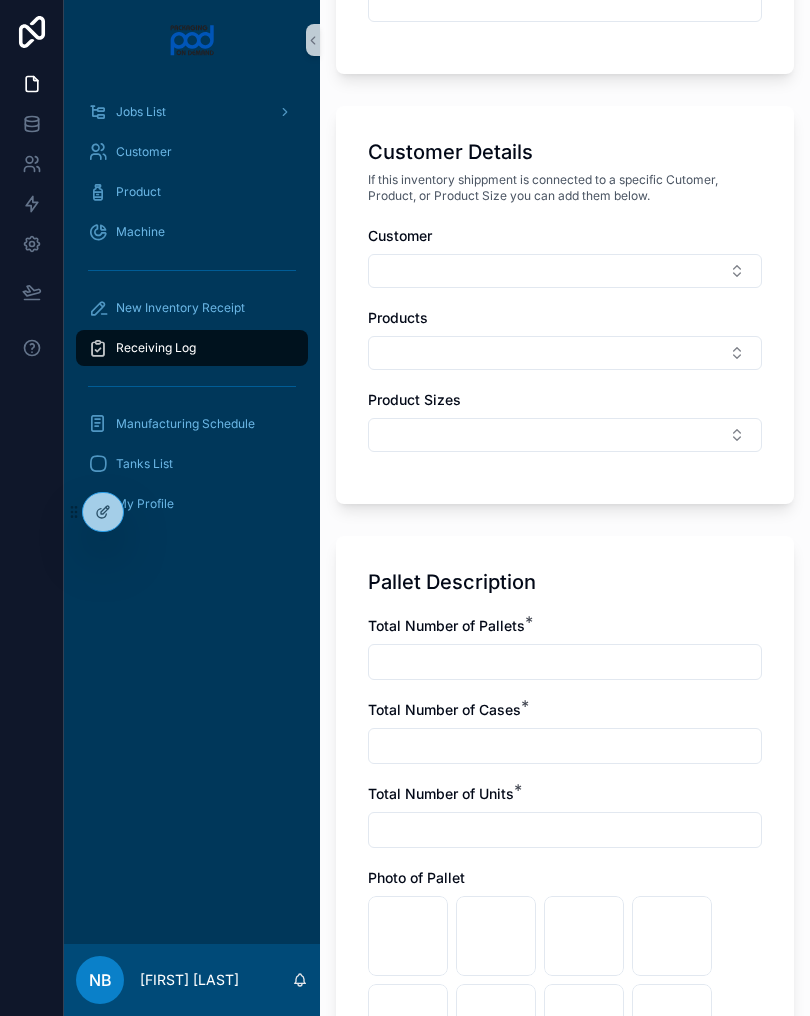 scroll, scrollTop: 828, scrollLeft: 0, axis: vertical 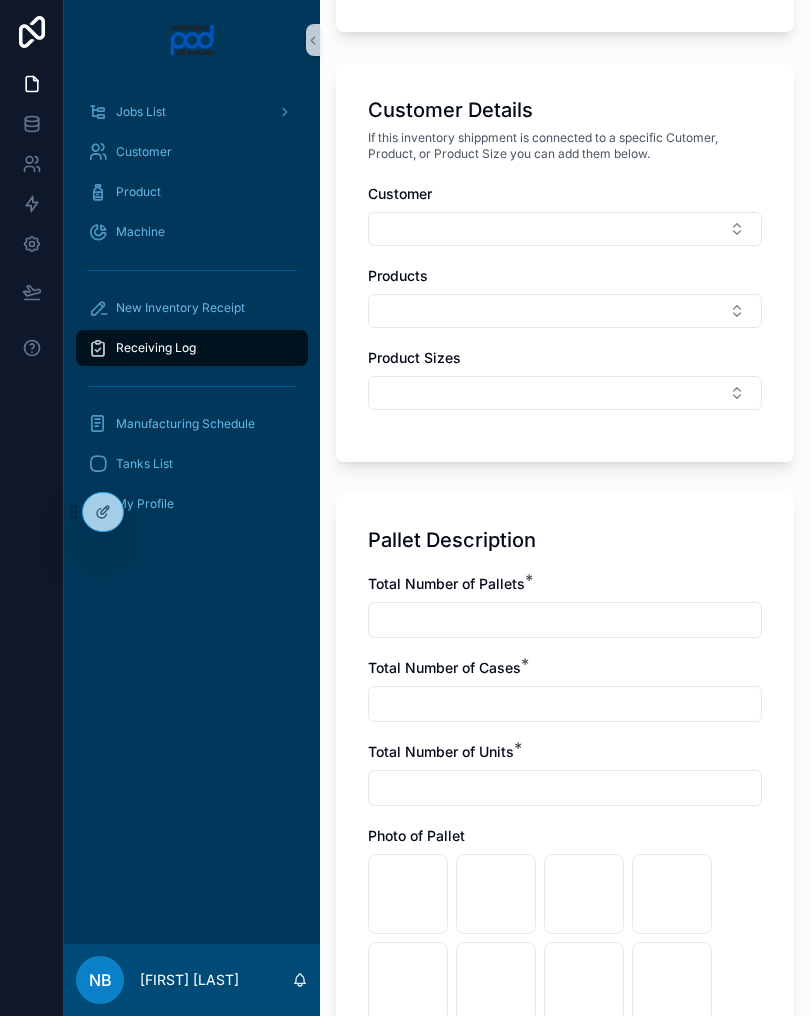 click at bounding box center (565, 620) 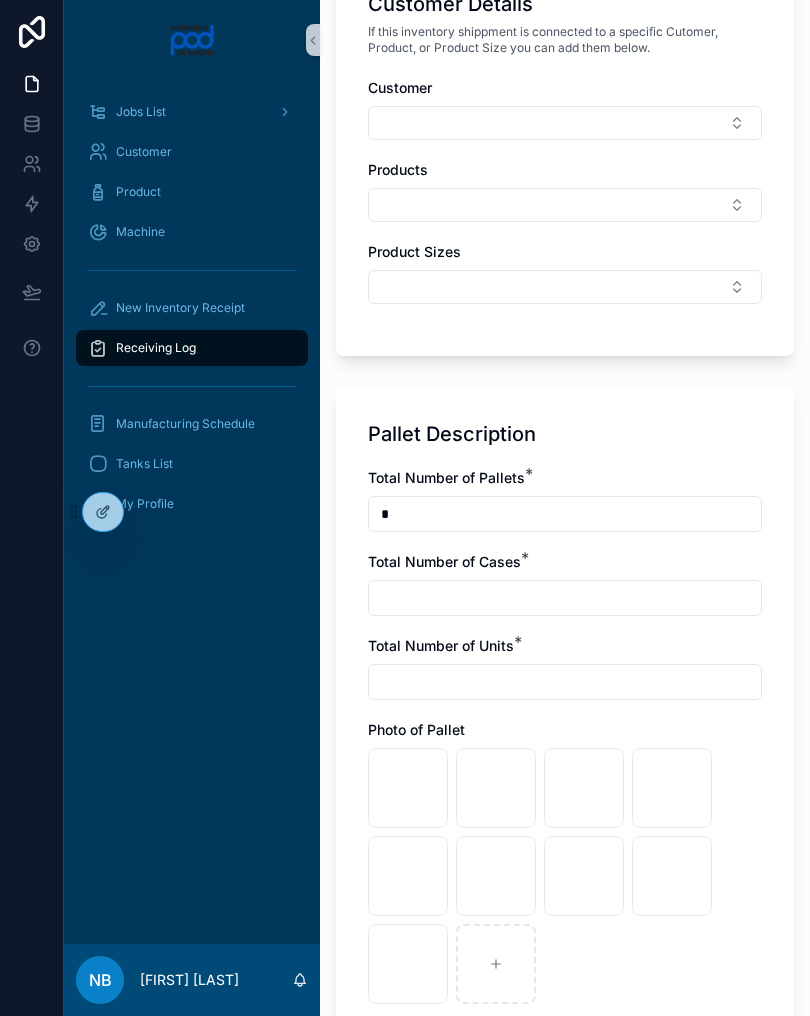 scroll, scrollTop: 992, scrollLeft: 0, axis: vertical 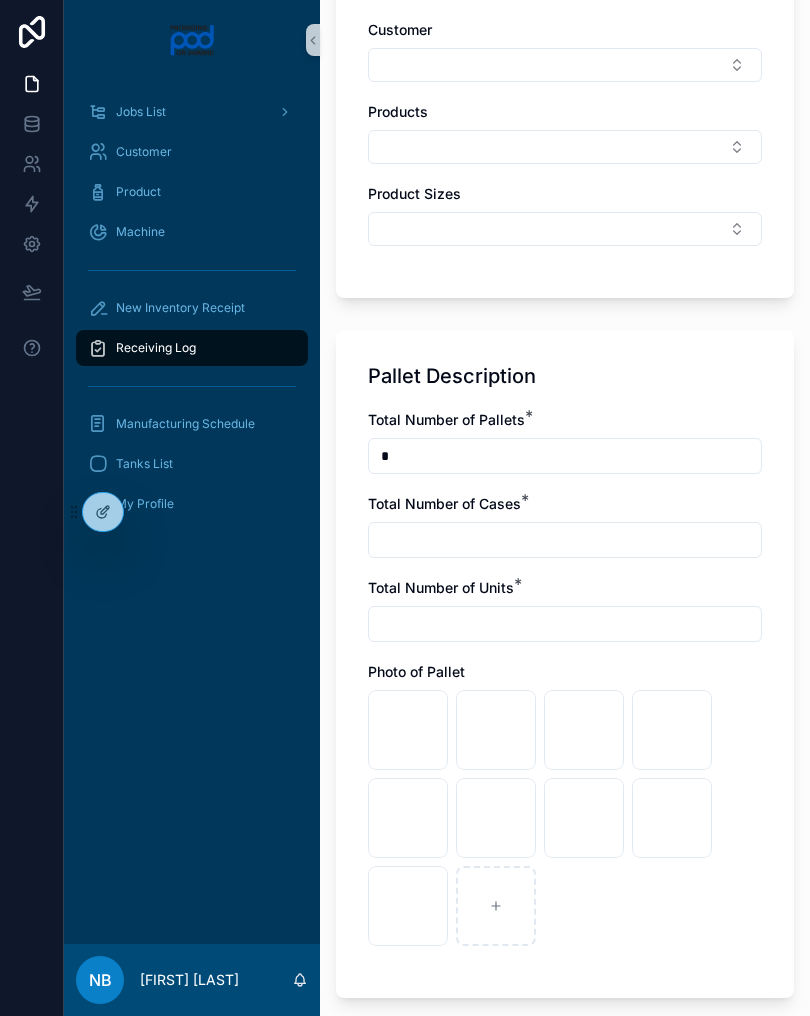 type on "*" 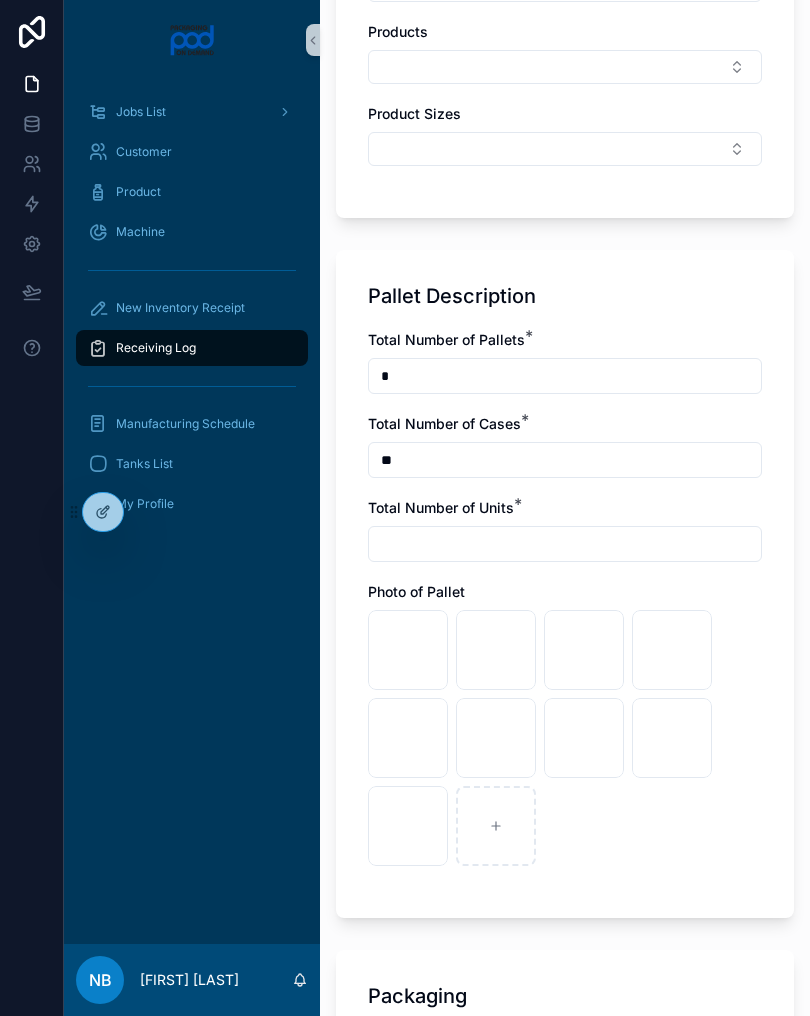 scroll, scrollTop: 1095, scrollLeft: 0, axis: vertical 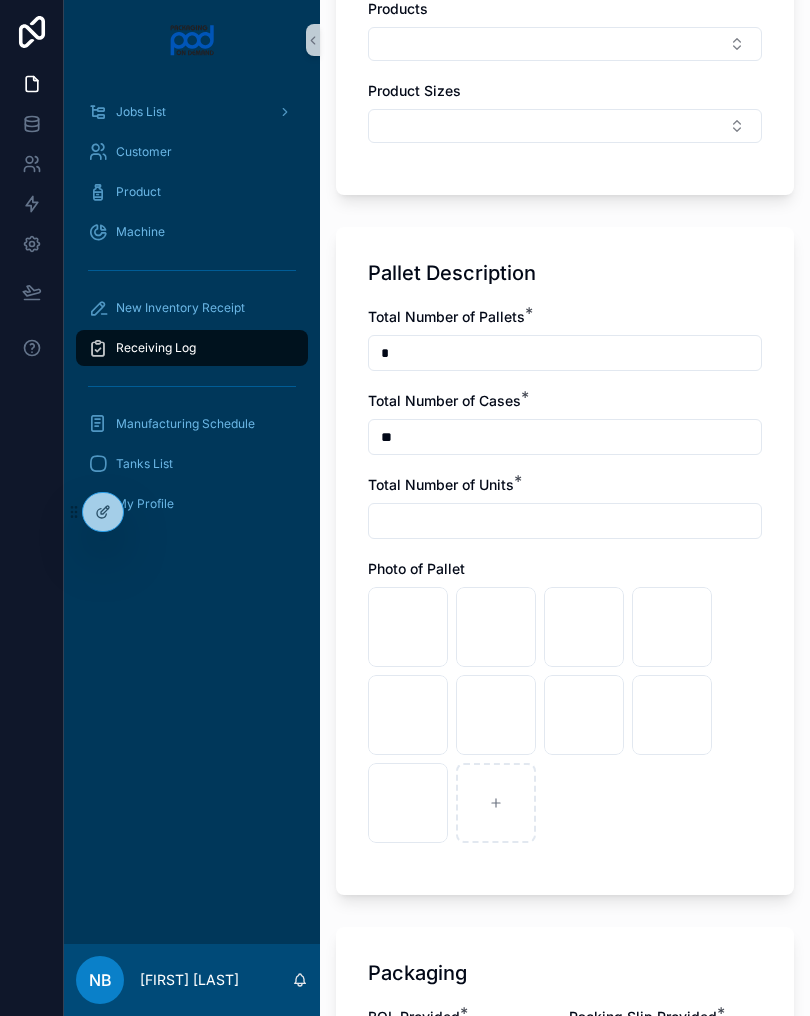 type on "**" 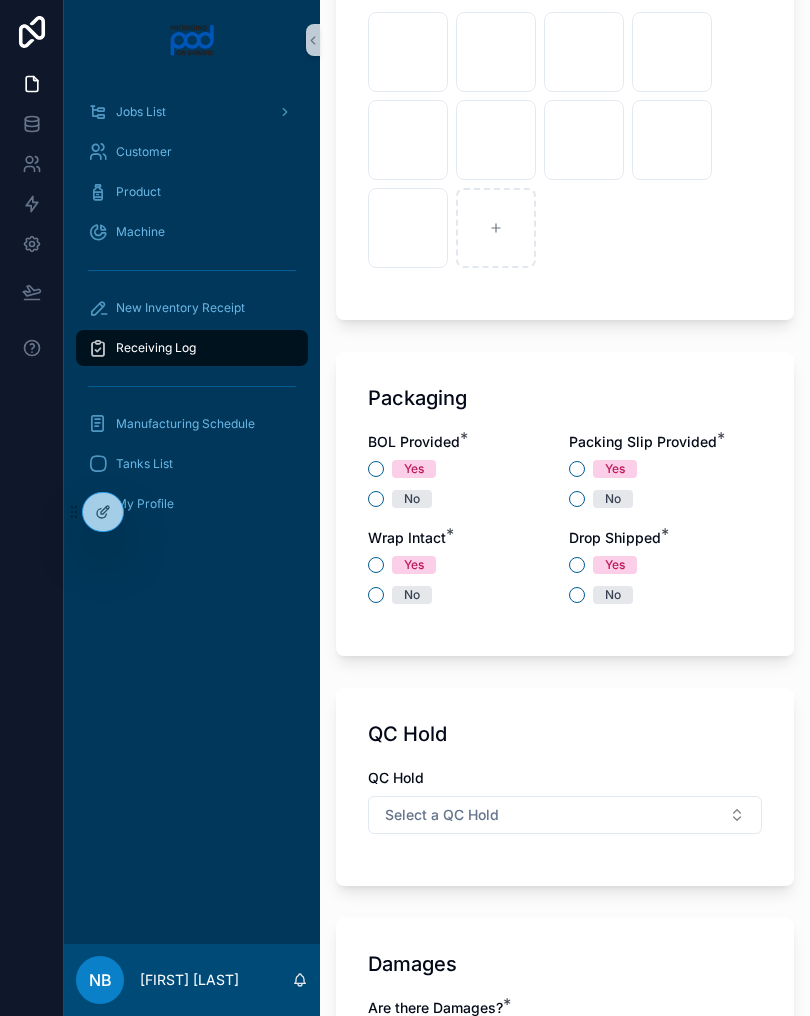 scroll, scrollTop: 1673, scrollLeft: 0, axis: vertical 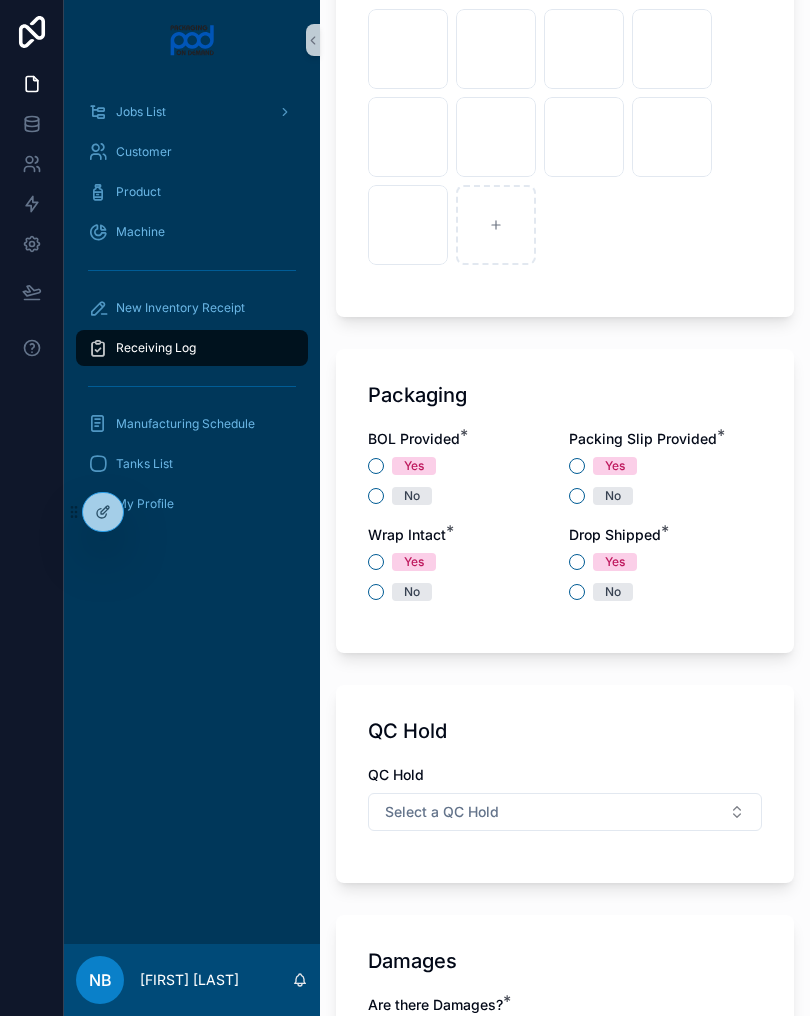 type on "*" 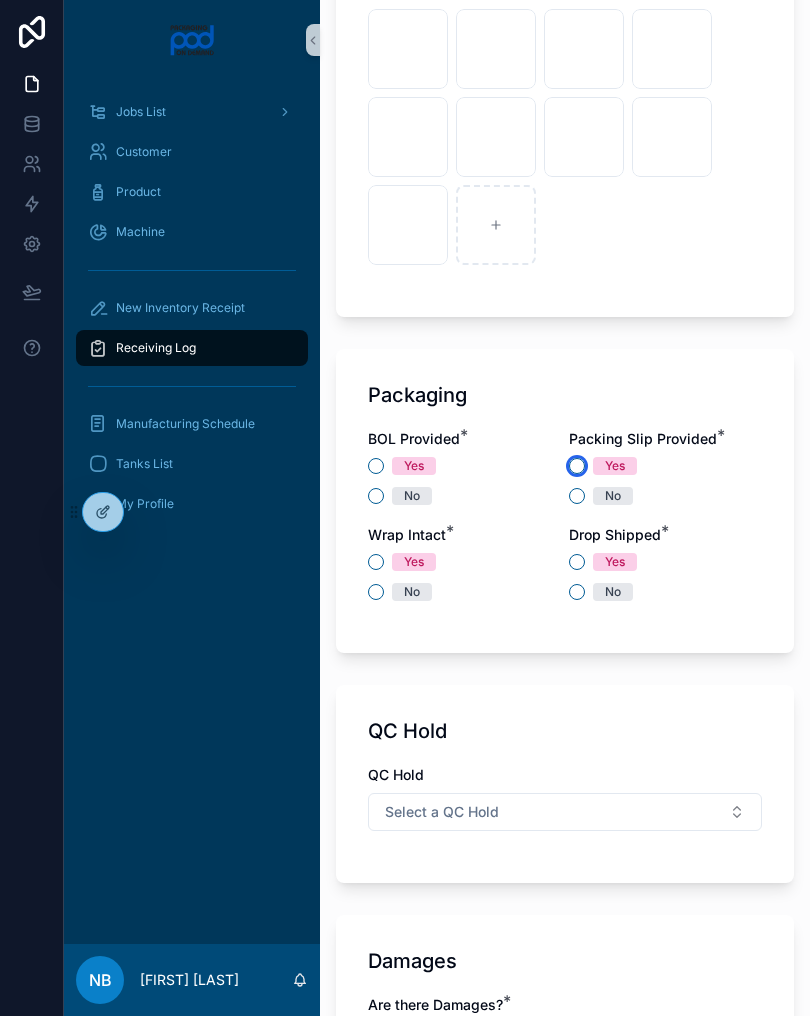 click on "Yes" at bounding box center [577, 466] 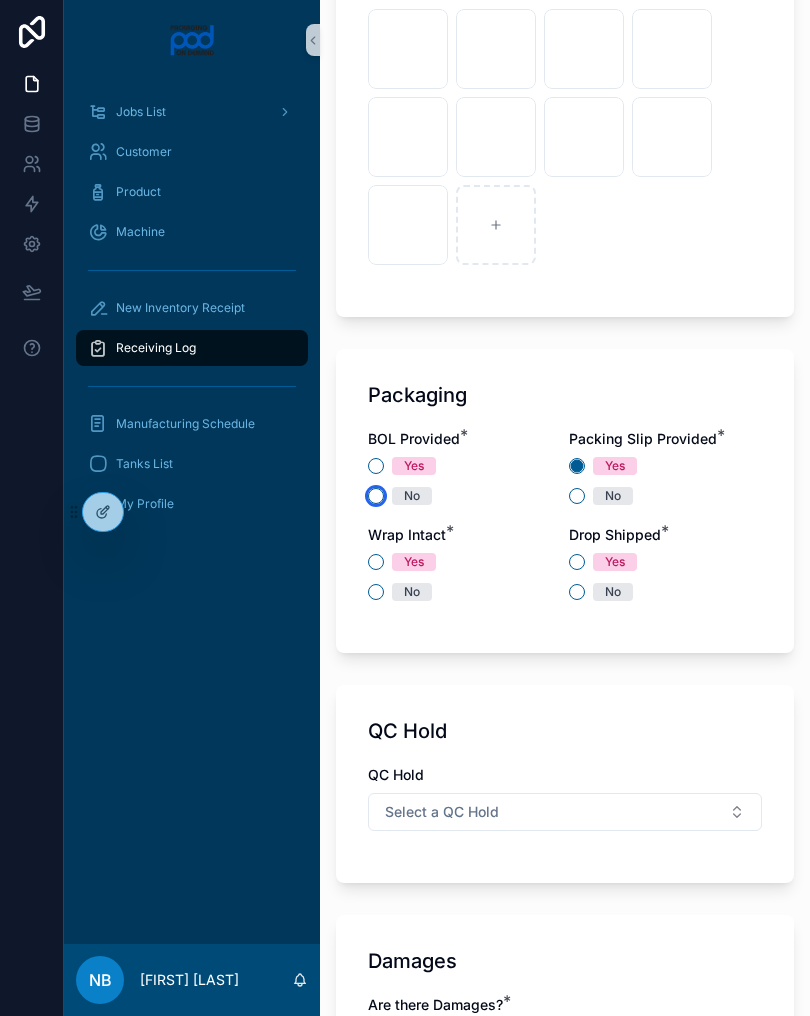 click on "No" at bounding box center [376, 496] 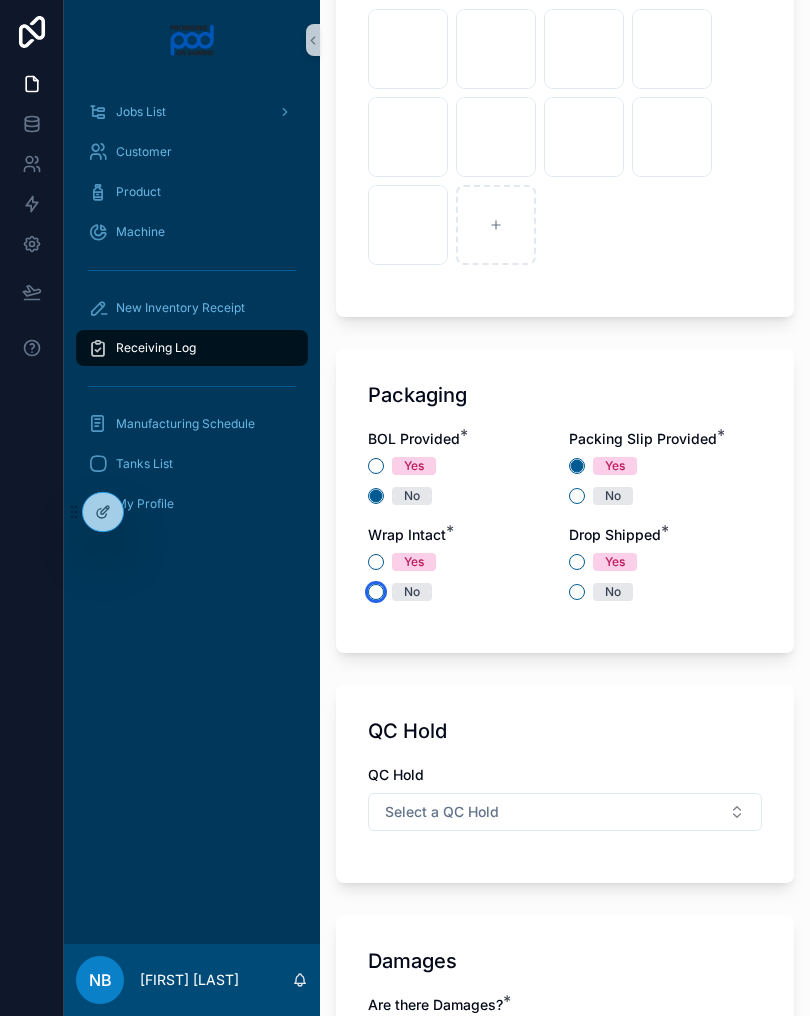 click on "No" at bounding box center (376, 592) 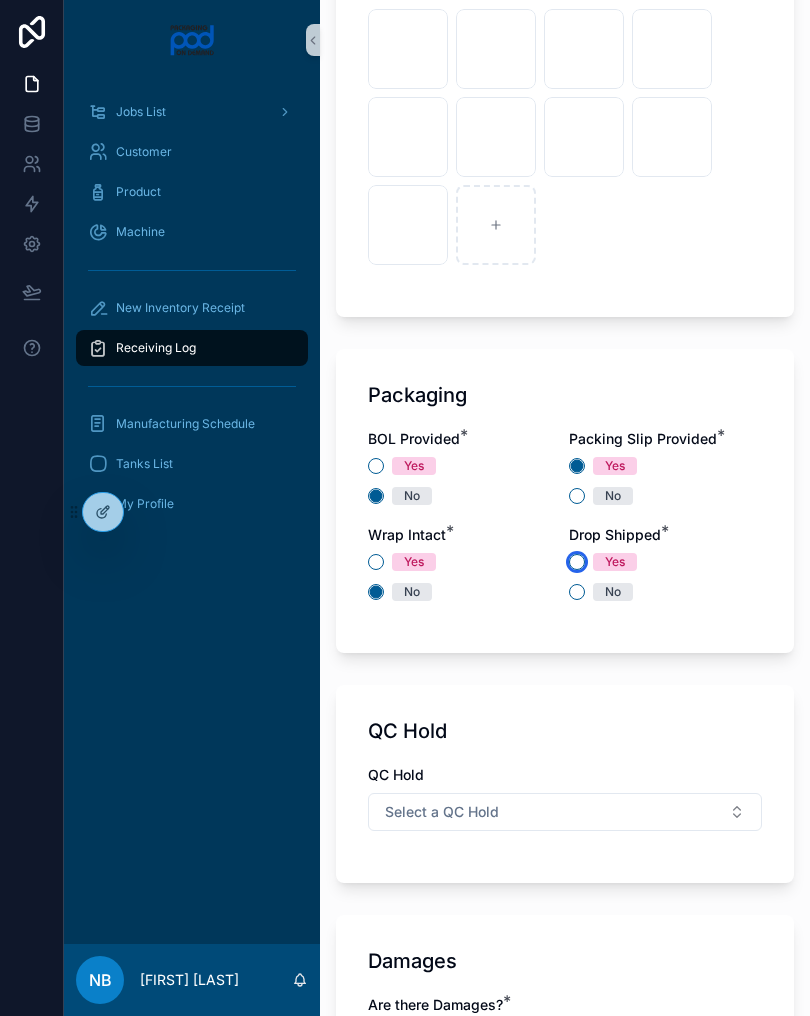 click on "Yes" at bounding box center (577, 562) 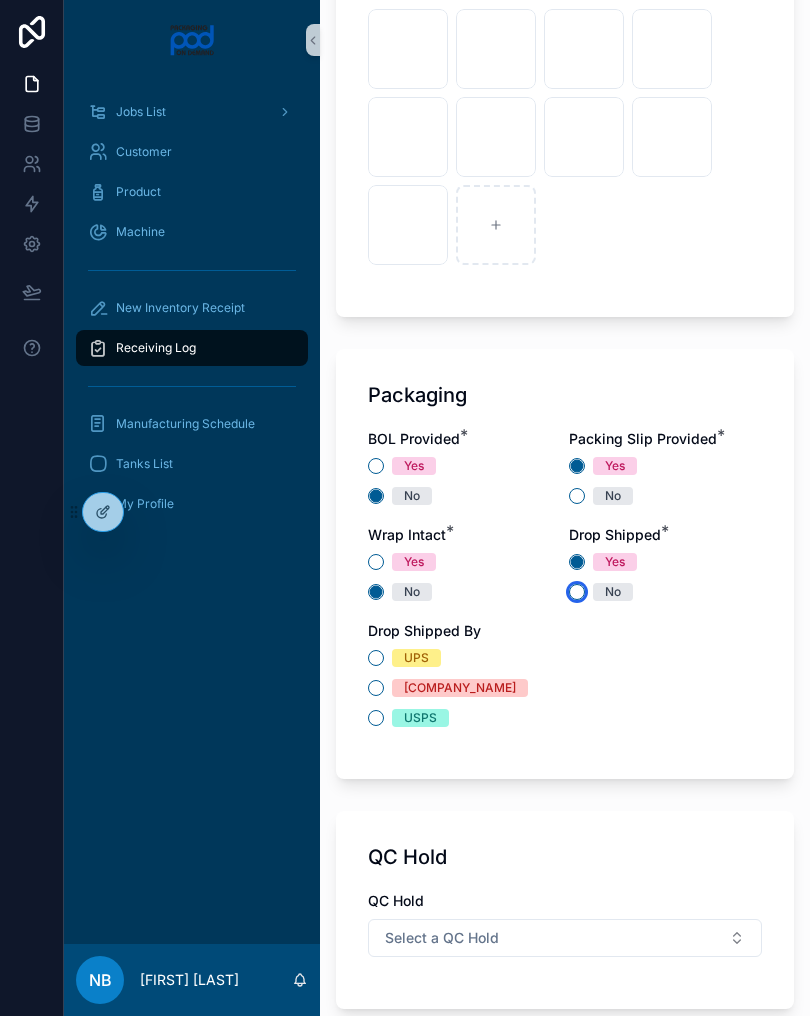click on "No" at bounding box center [577, 592] 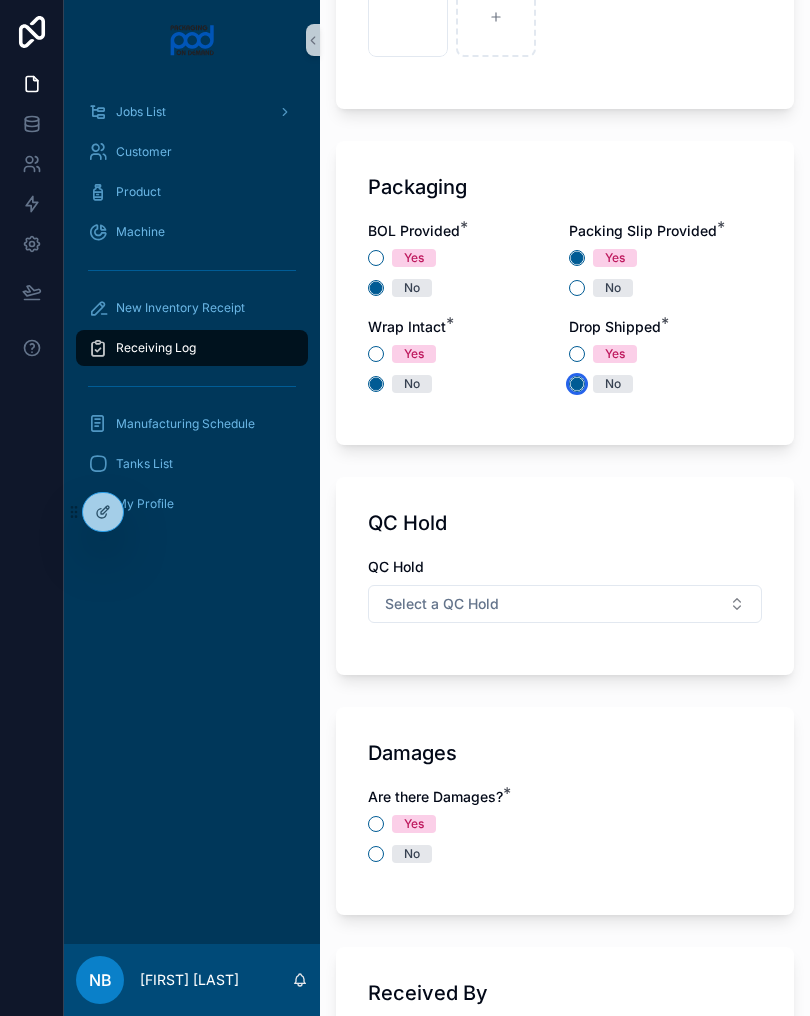 scroll, scrollTop: 1882, scrollLeft: 0, axis: vertical 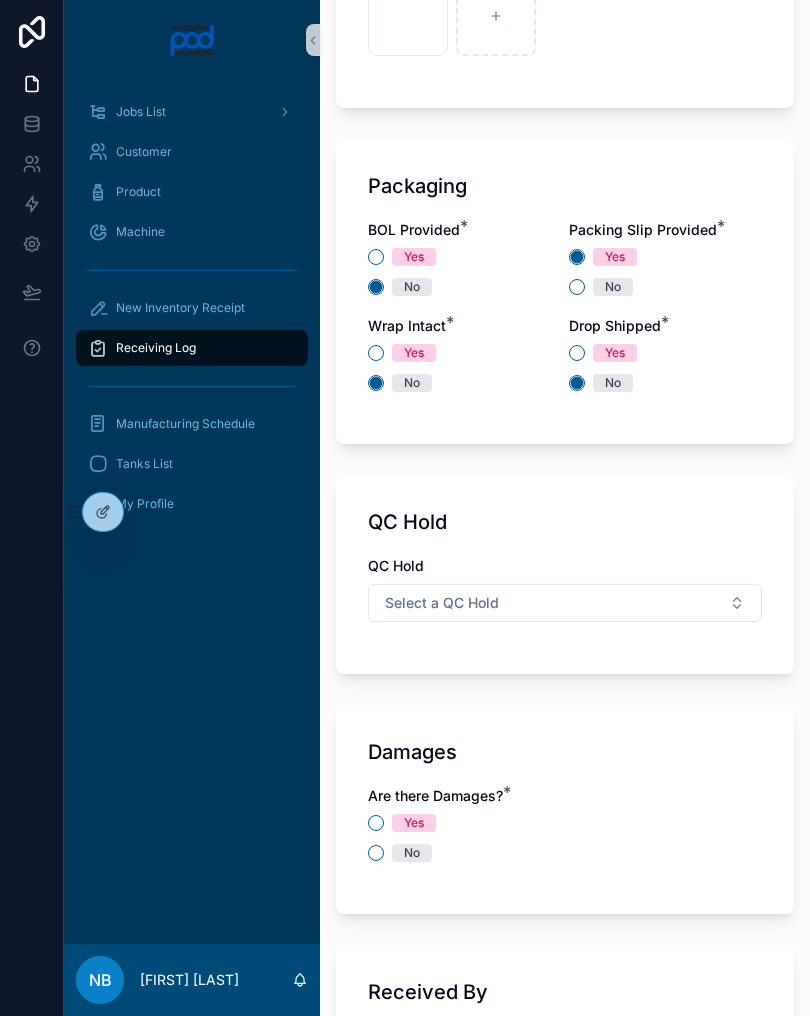 click on "Select a QC Hold" at bounding box center (565, 603) 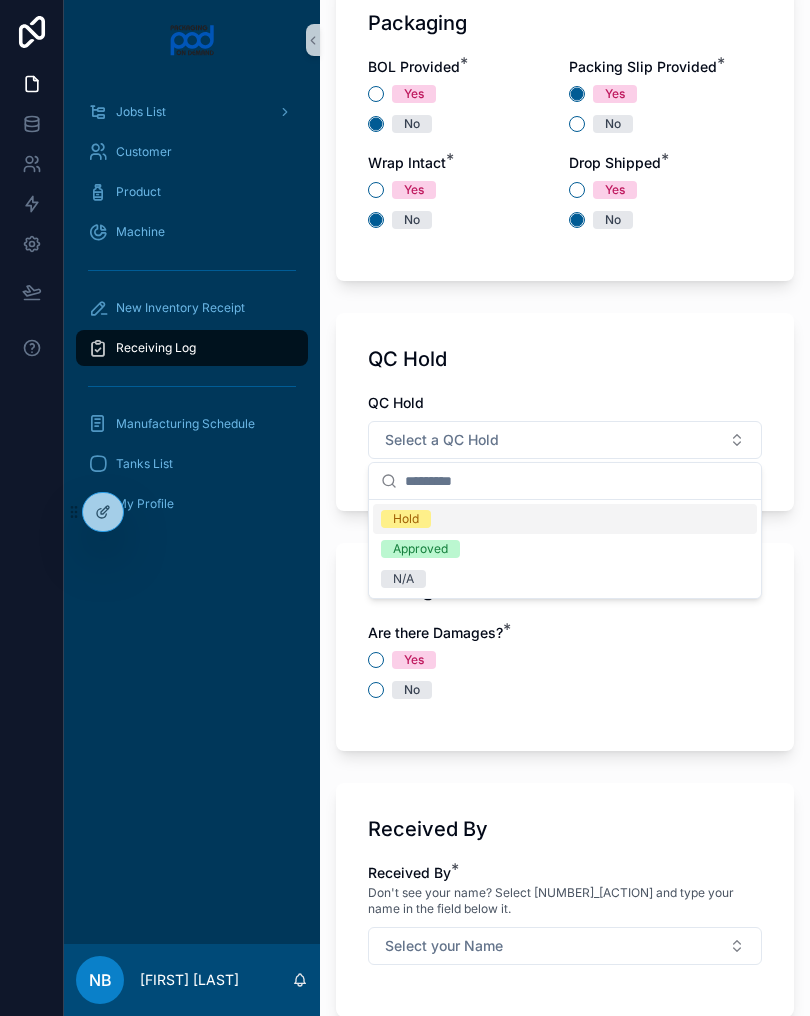 scroll, scrollTop: 2046, scrollLeft: 0, axis: vertical 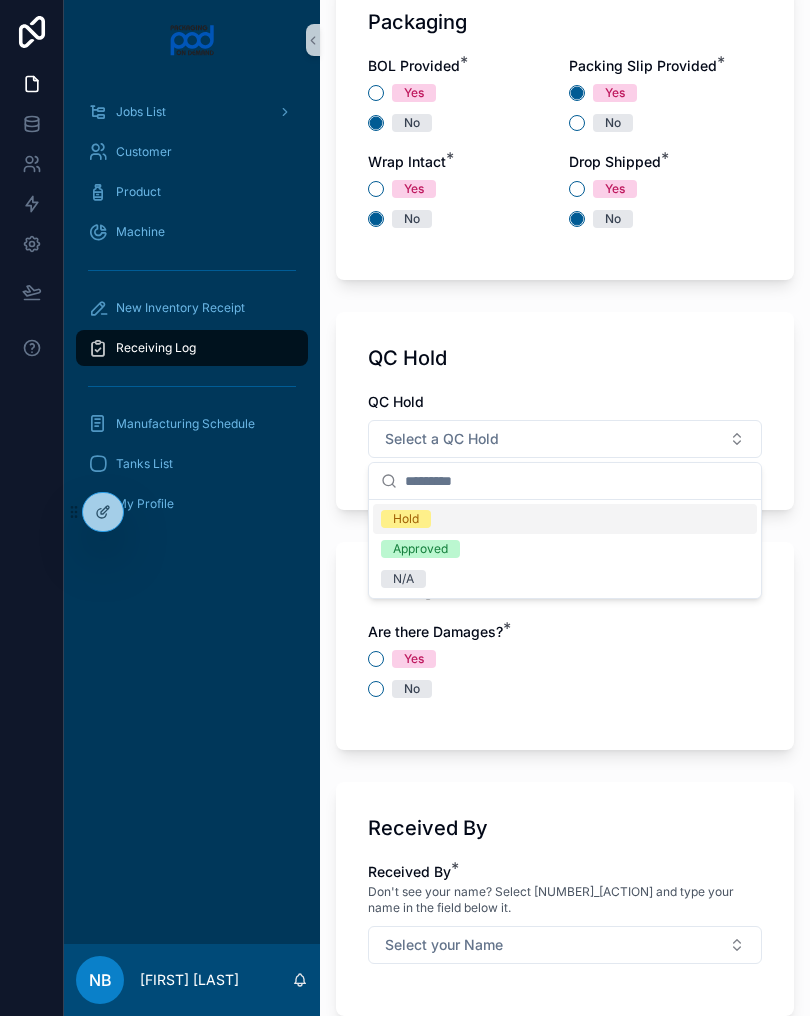 click on "Hold" at bounding box center (565, 519) 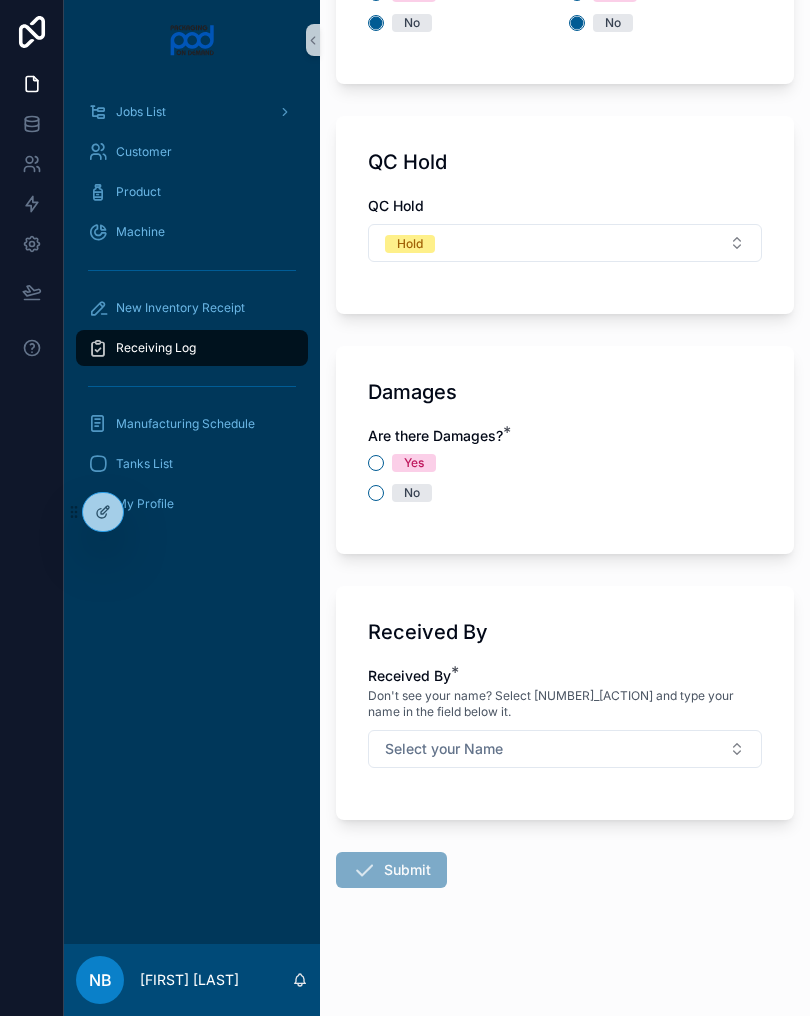 scroll, scrollTop: 2242, scrollLeft: 0, axis: vertical 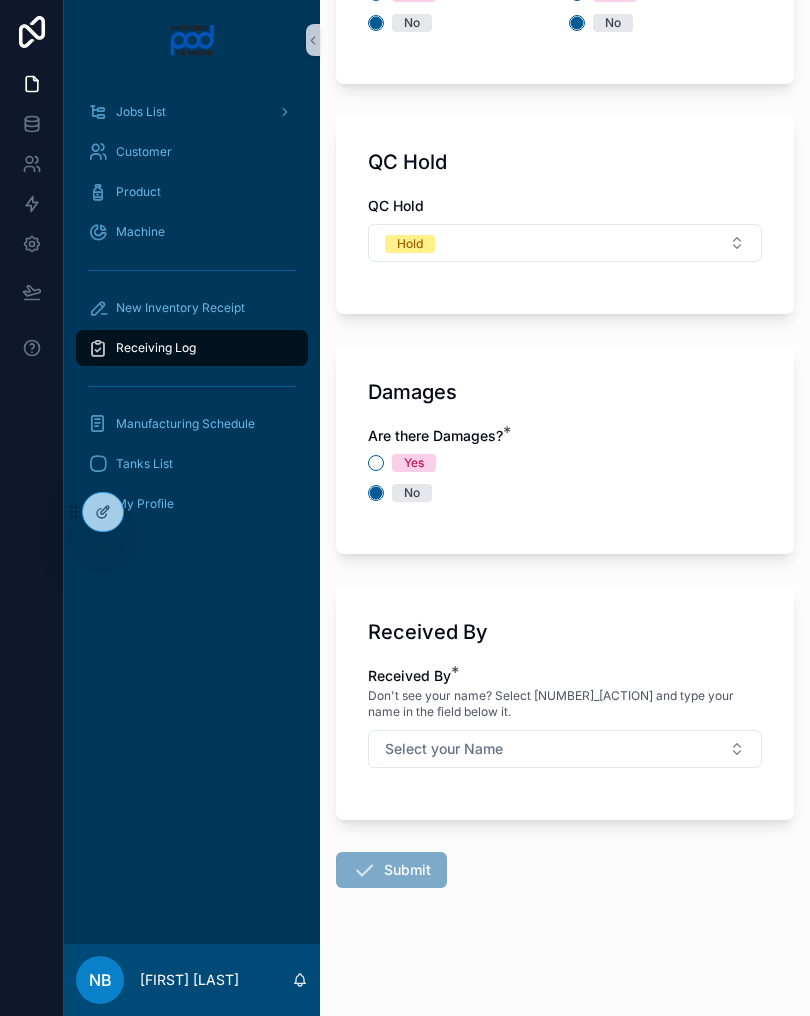 click on "Select your Name" at bounding box center (565, 749) 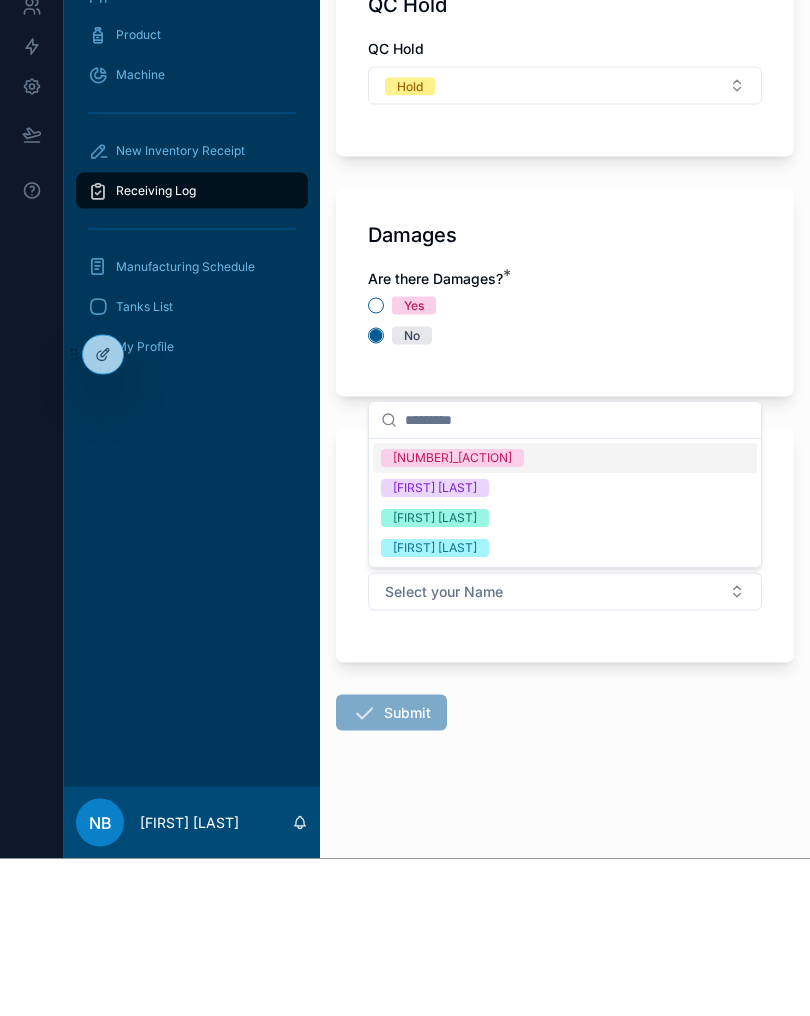 click on "[FIRST] [LAST]" at bounding box center [565, 676] 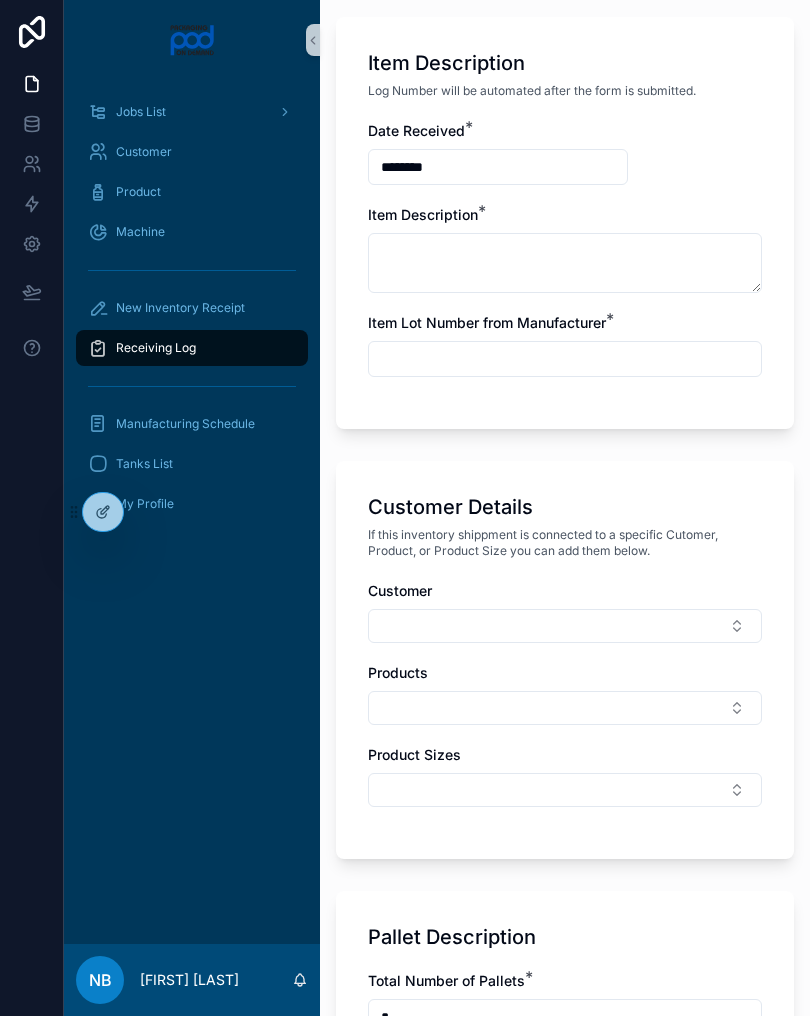 scroll, scrollTop: 363, scrollLeft: 0, axis: vertical 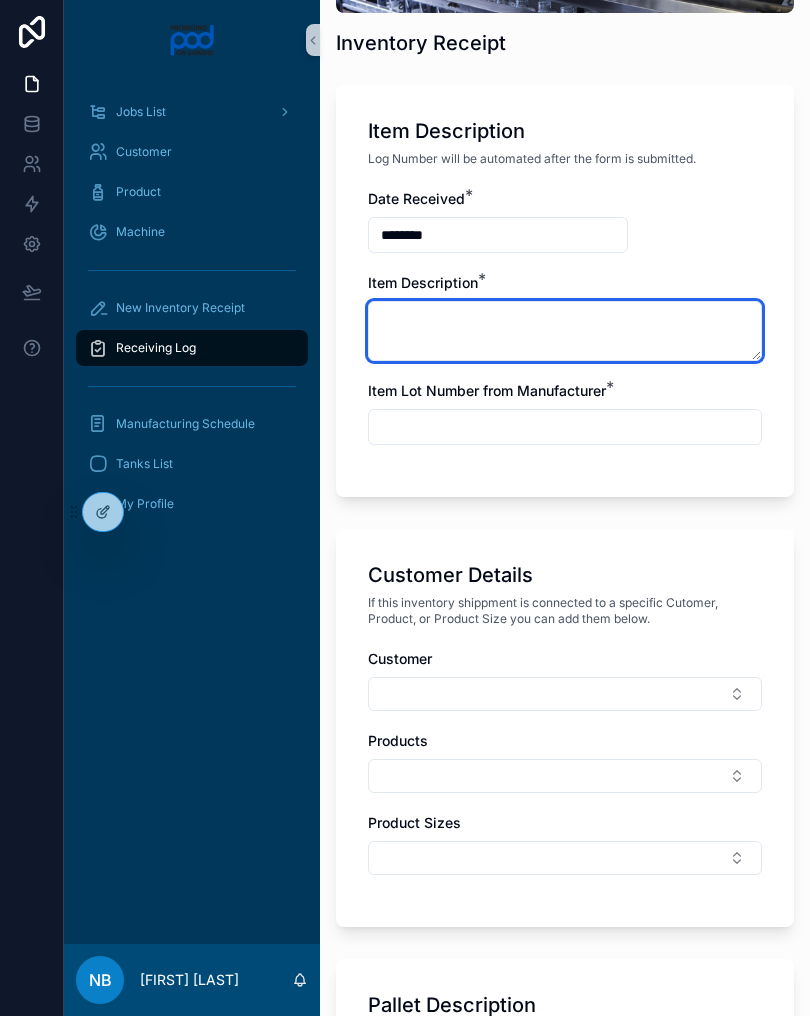 click at bounding box center [565, 331] 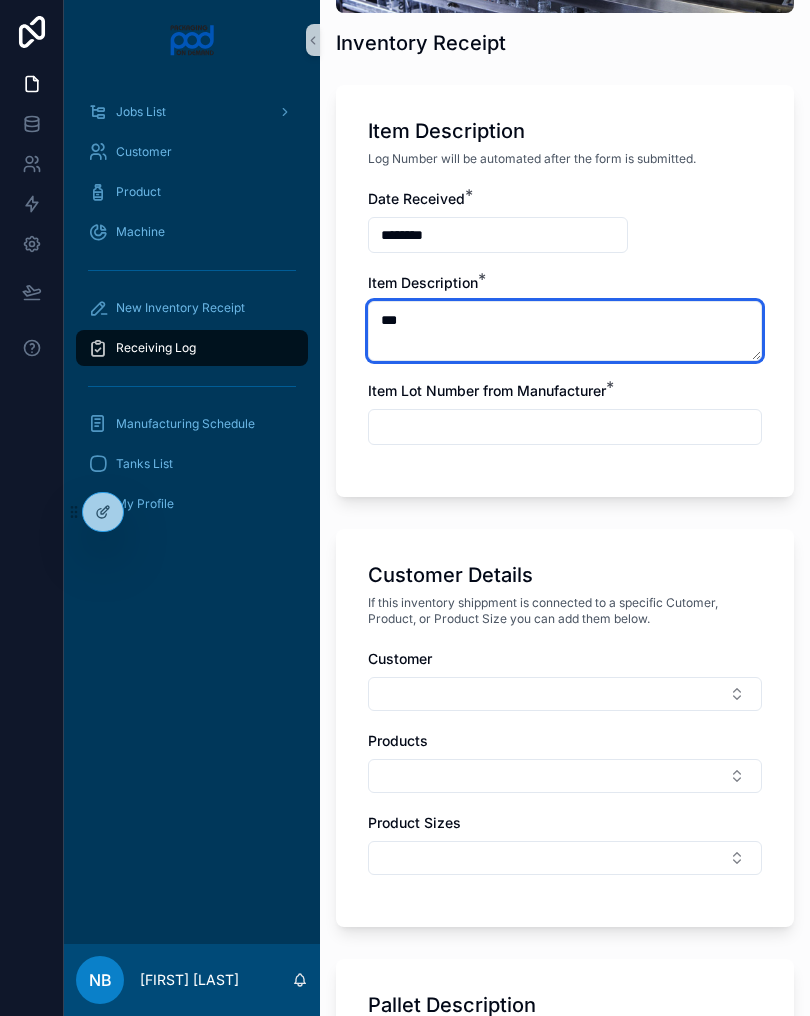 click on "**" at bounding box center [565, 331] 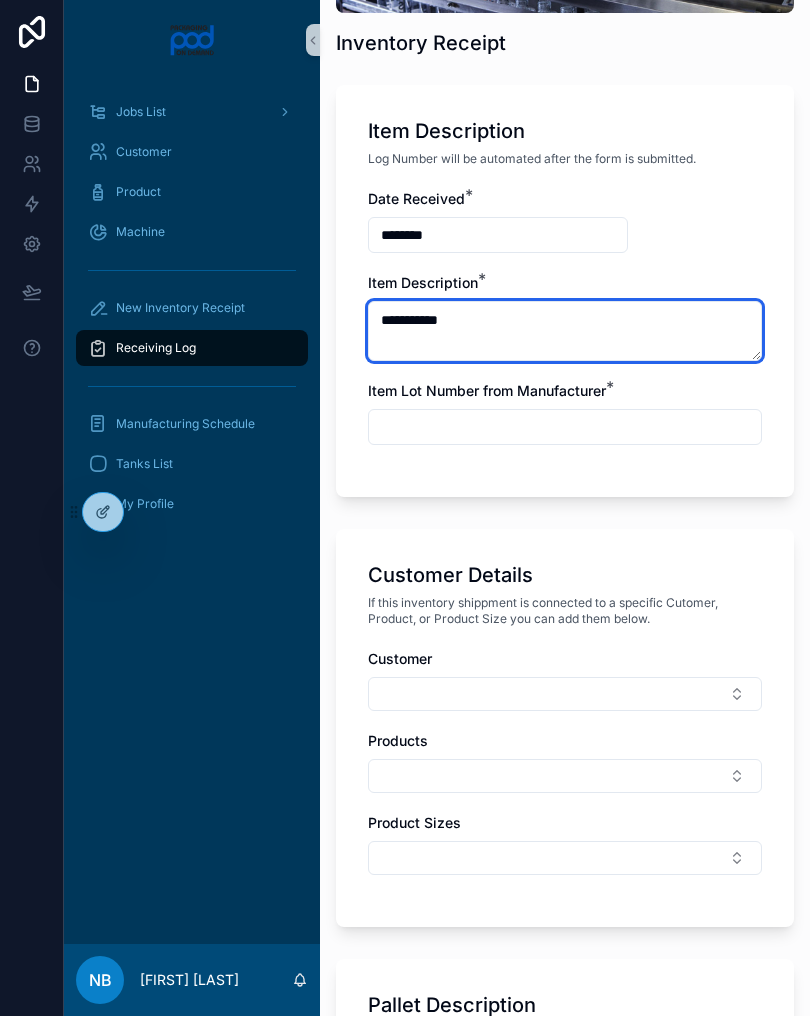click on "**********" at bounding box center [565, 331] 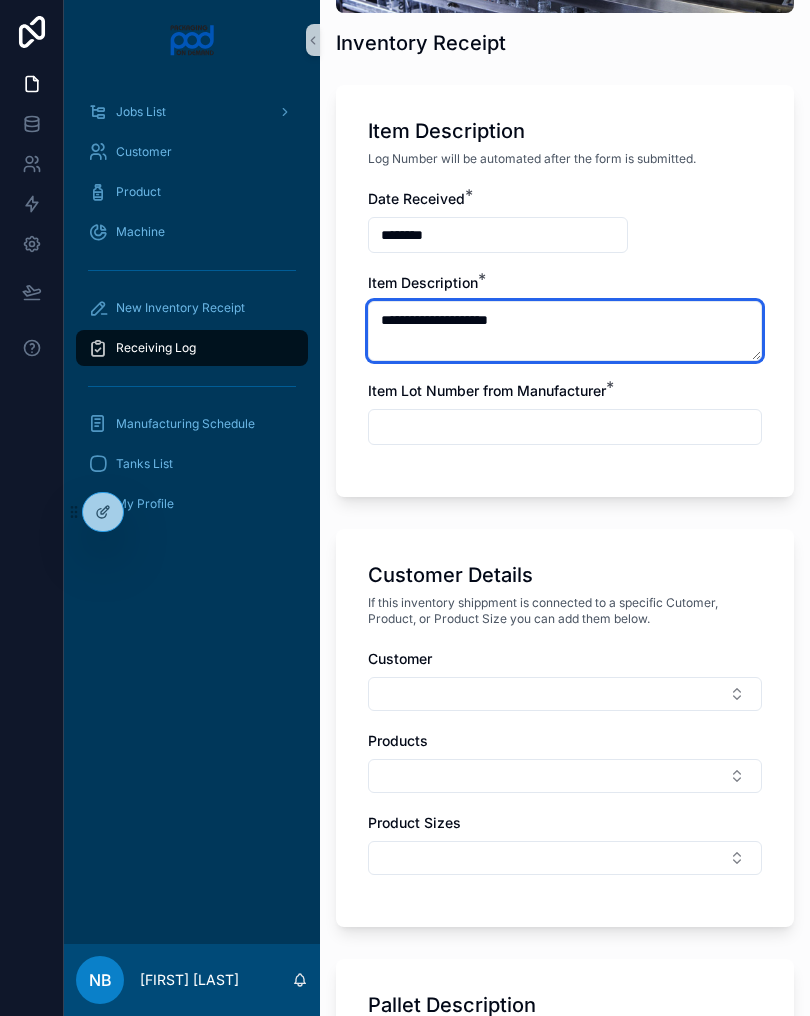 type on "**********" 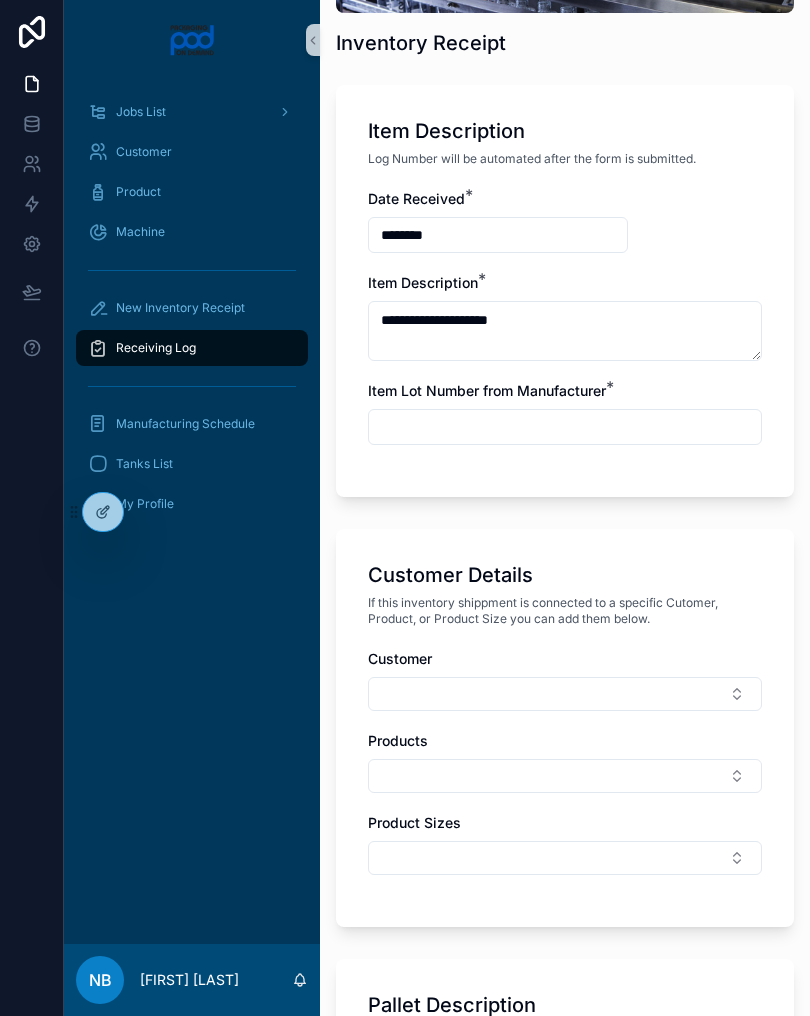 click at bounding box center (565, 427) 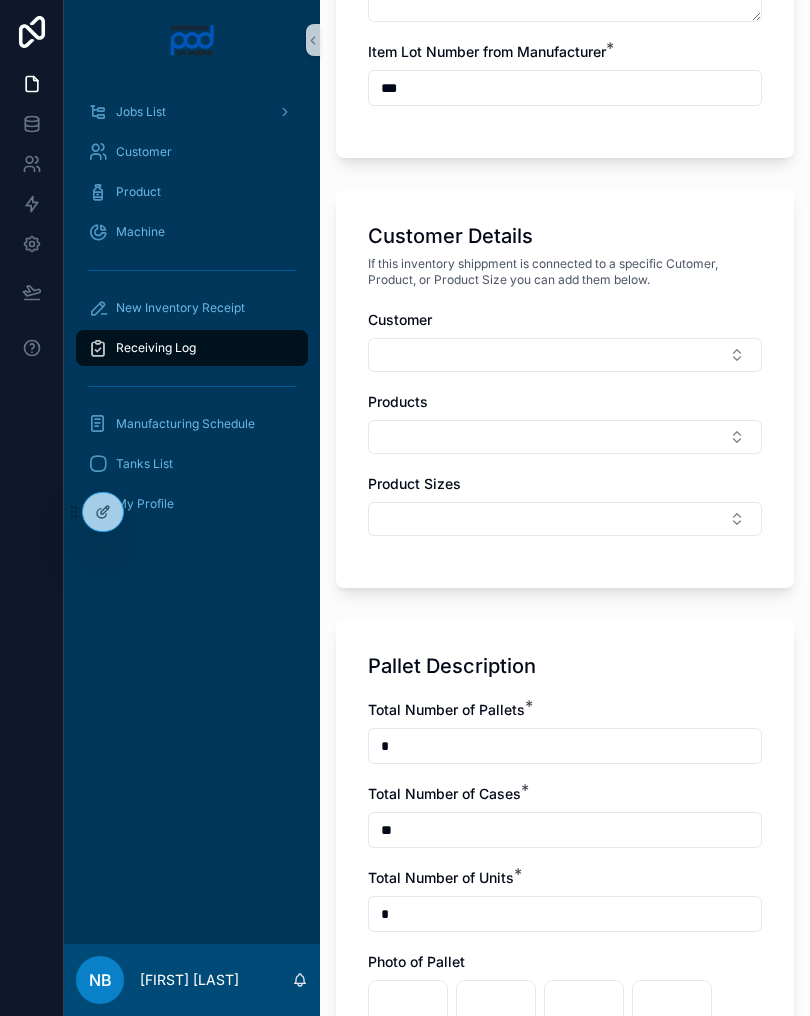type on "***" 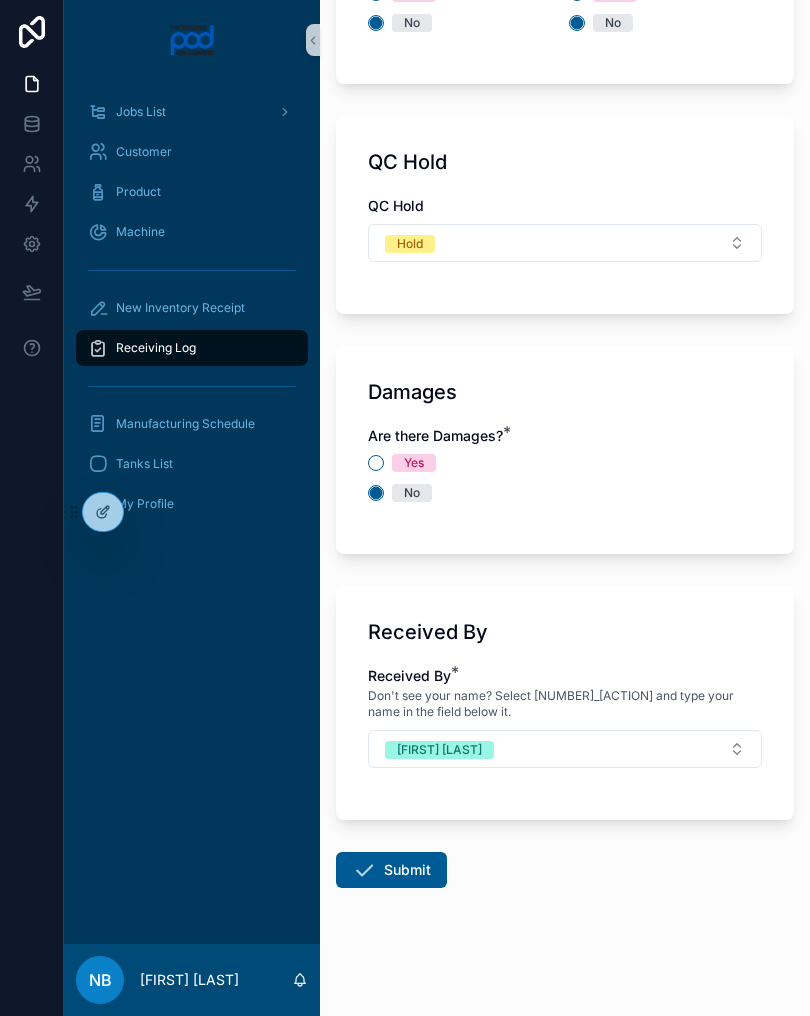 scroll, scrollTop: 2242, scrollLeft: 0, axis: vertical 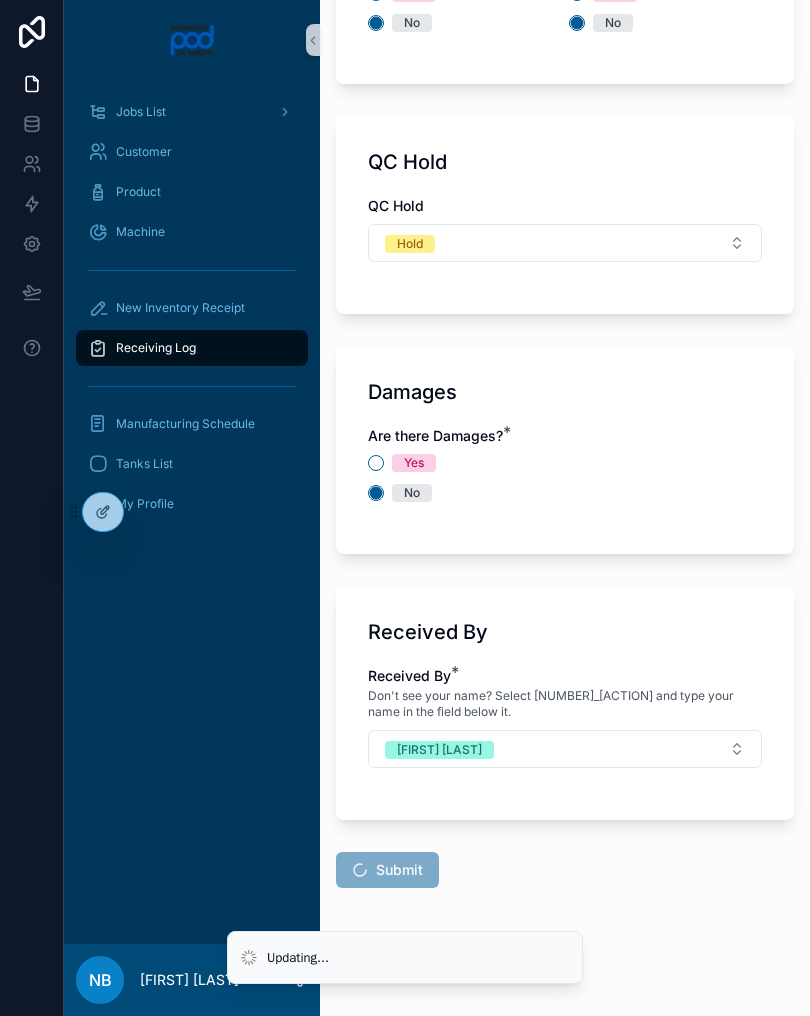 click on "Submit" at bounding box center [387, 872] 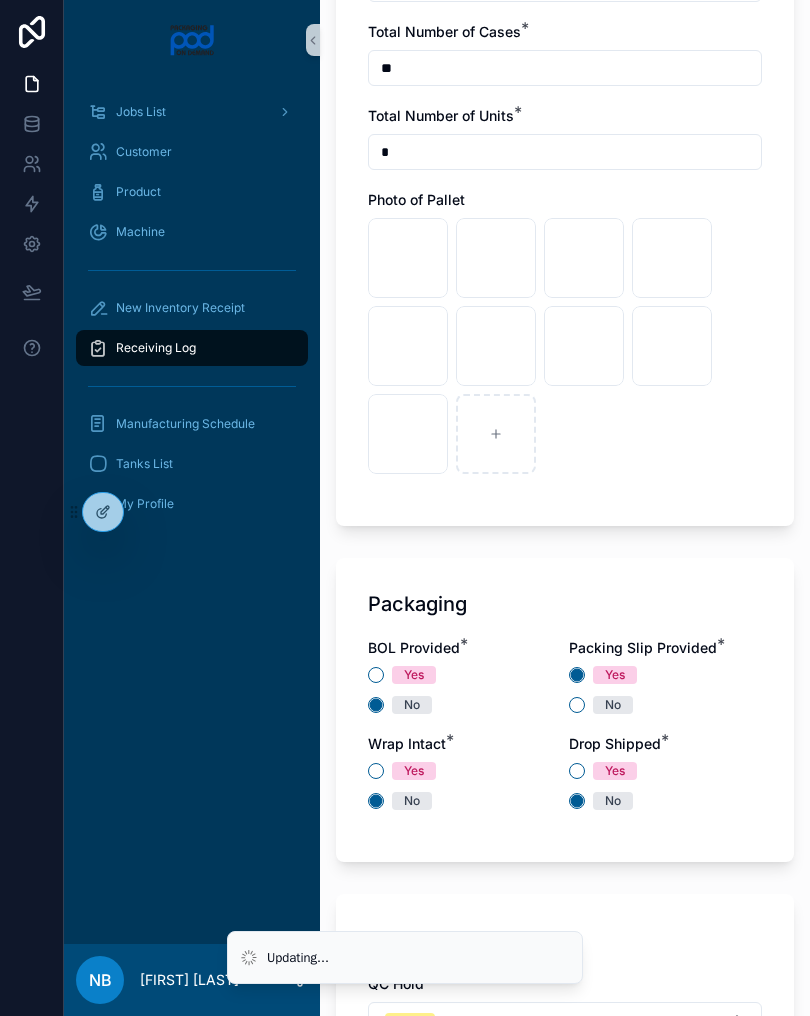scroll, scrollTop: 1460, scrollLeft: 0, axis: vertical 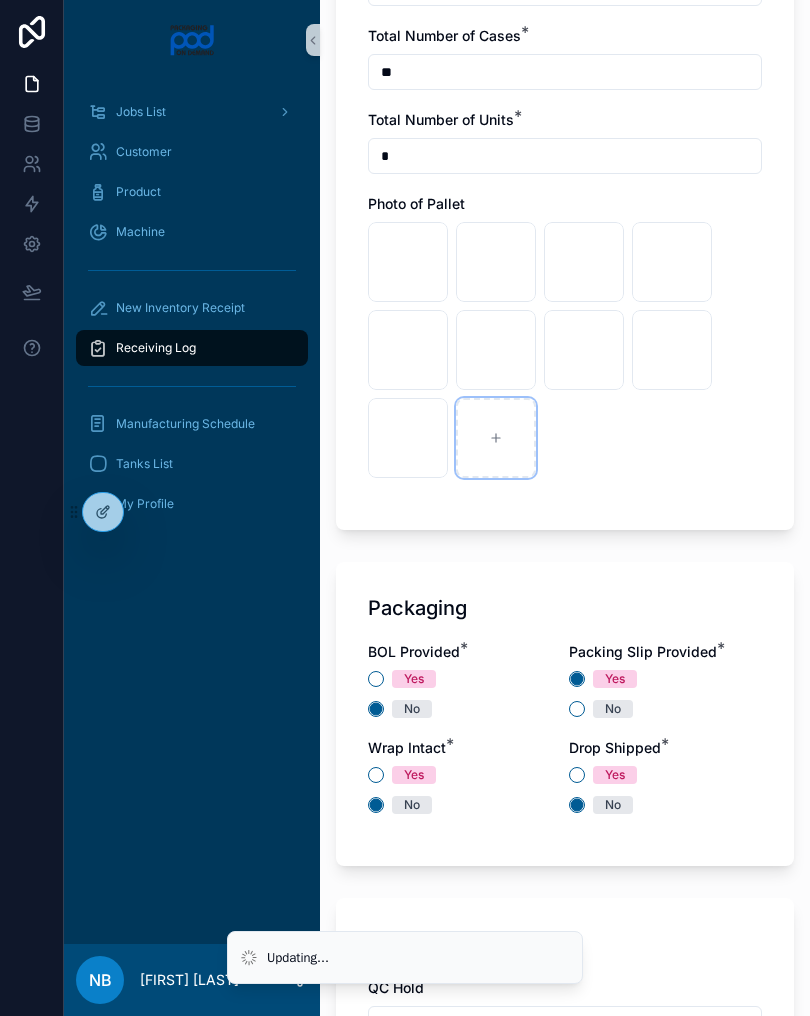 click 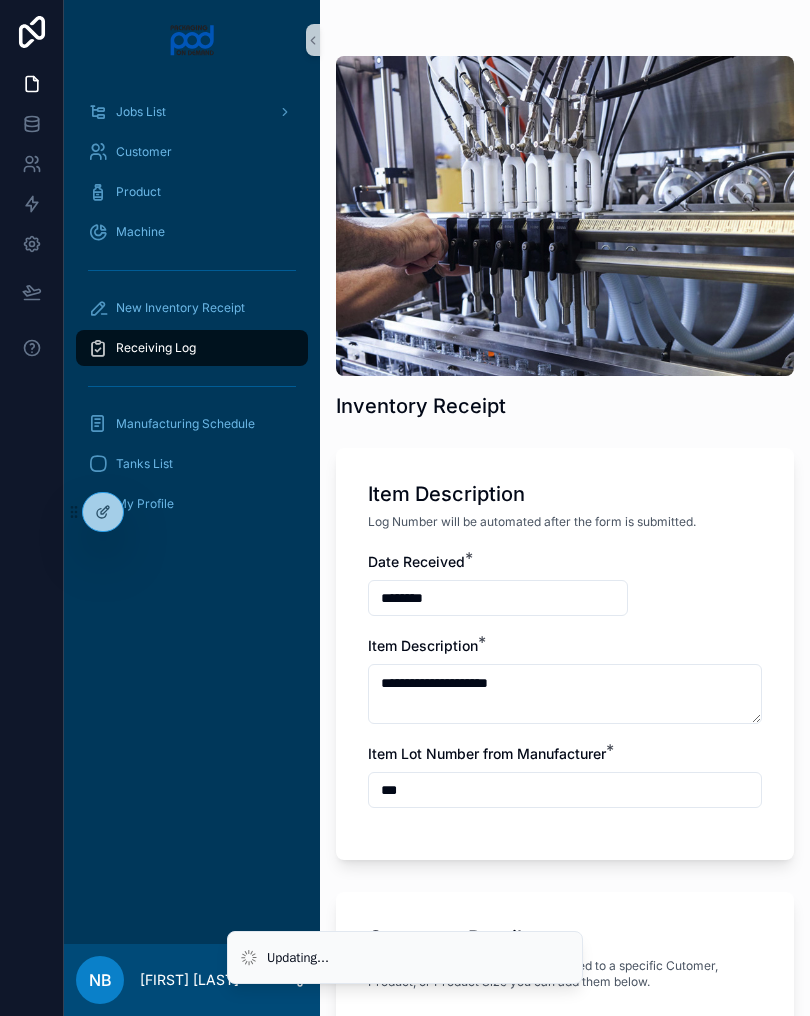scroll, scrollTop: 2329, scrollLeft: 0, axis: vertical 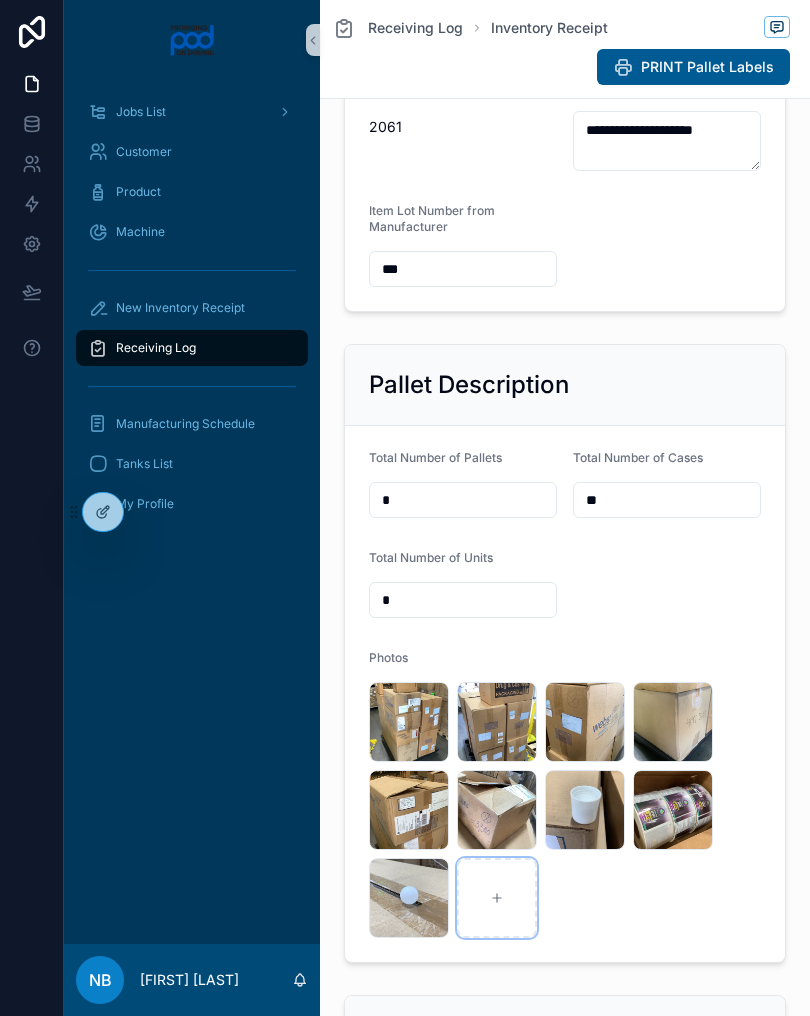click at bounding box center (497, 898) 